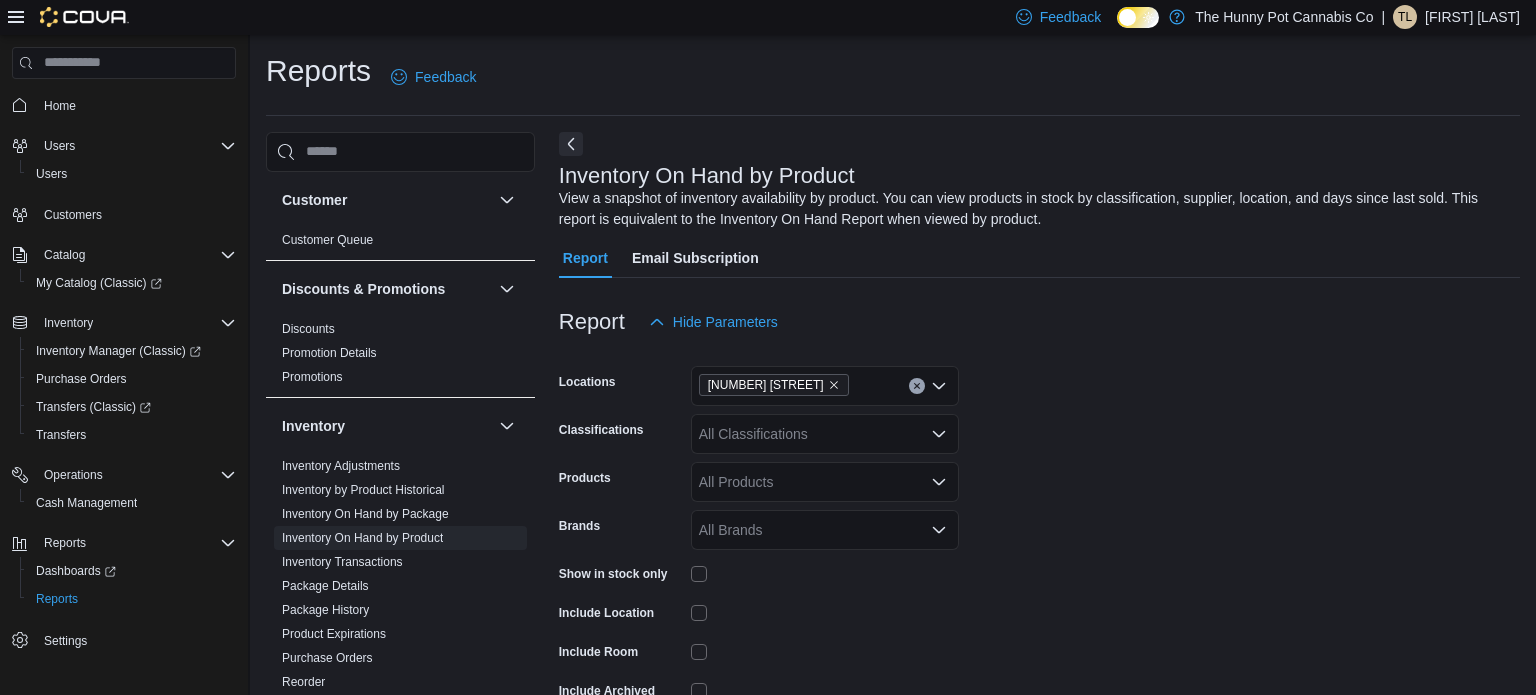 scroll, scrollTop: 105, scrollLeft: 0, axis: vertical 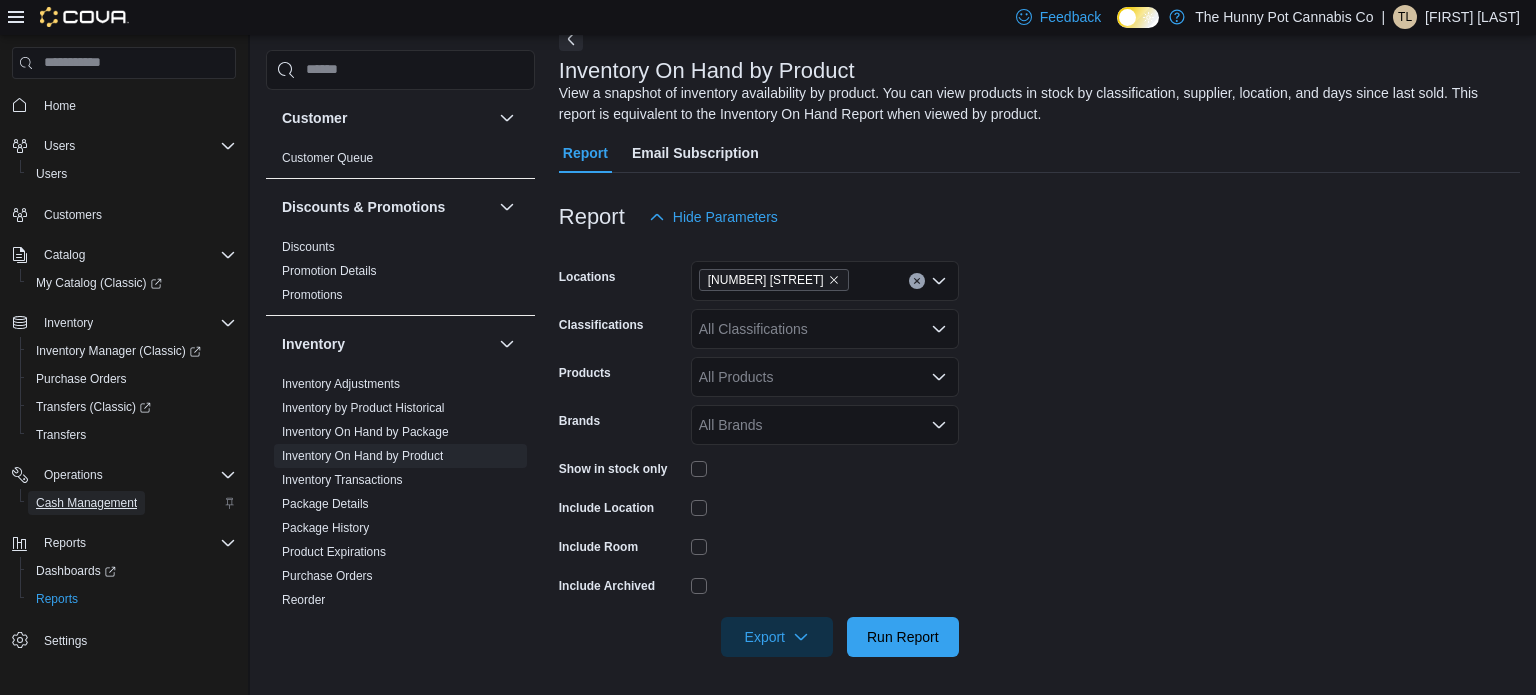click on "Cash Management" at bounding box center (86, 503) 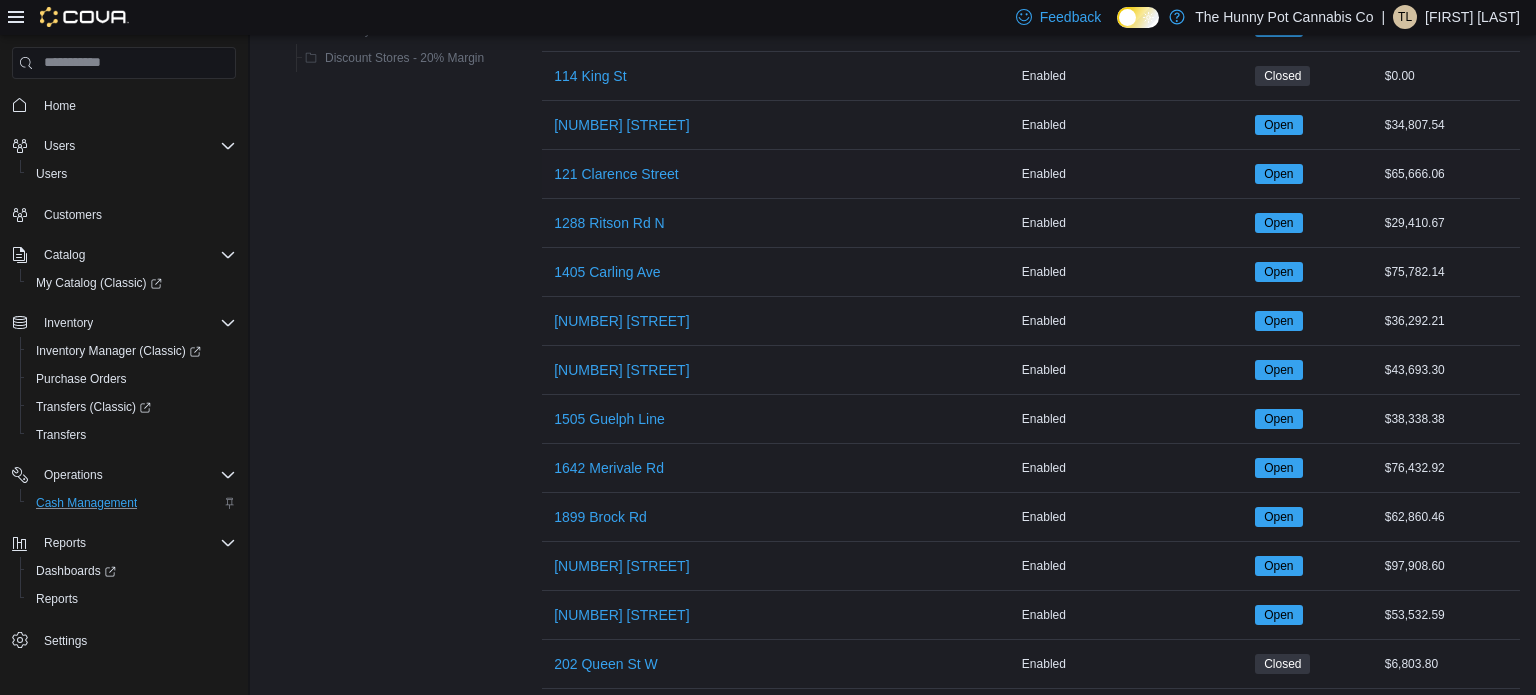 scroll, scrollTop: 355, scrollLeft: 0, axis: vertical 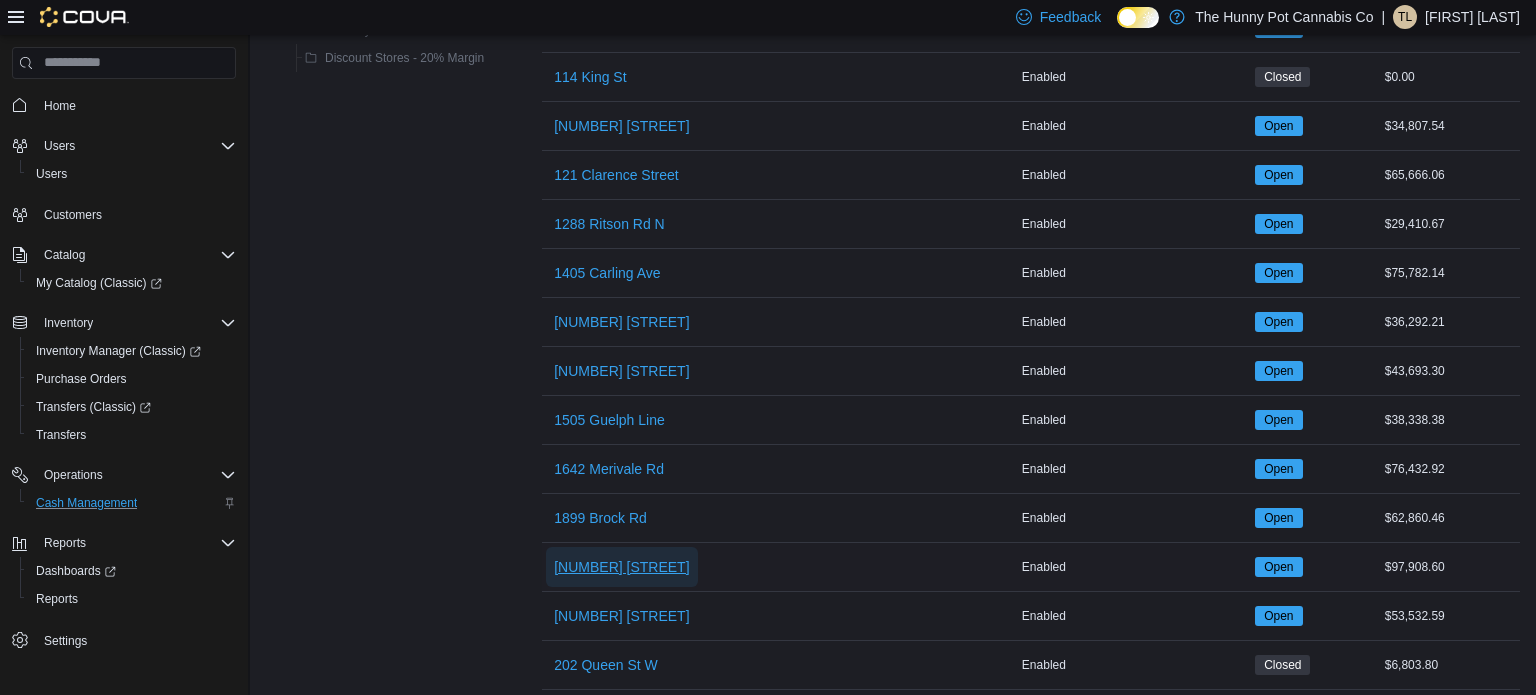 click on "[NUMBER] [STREET]" at bounding box center [621, 567] 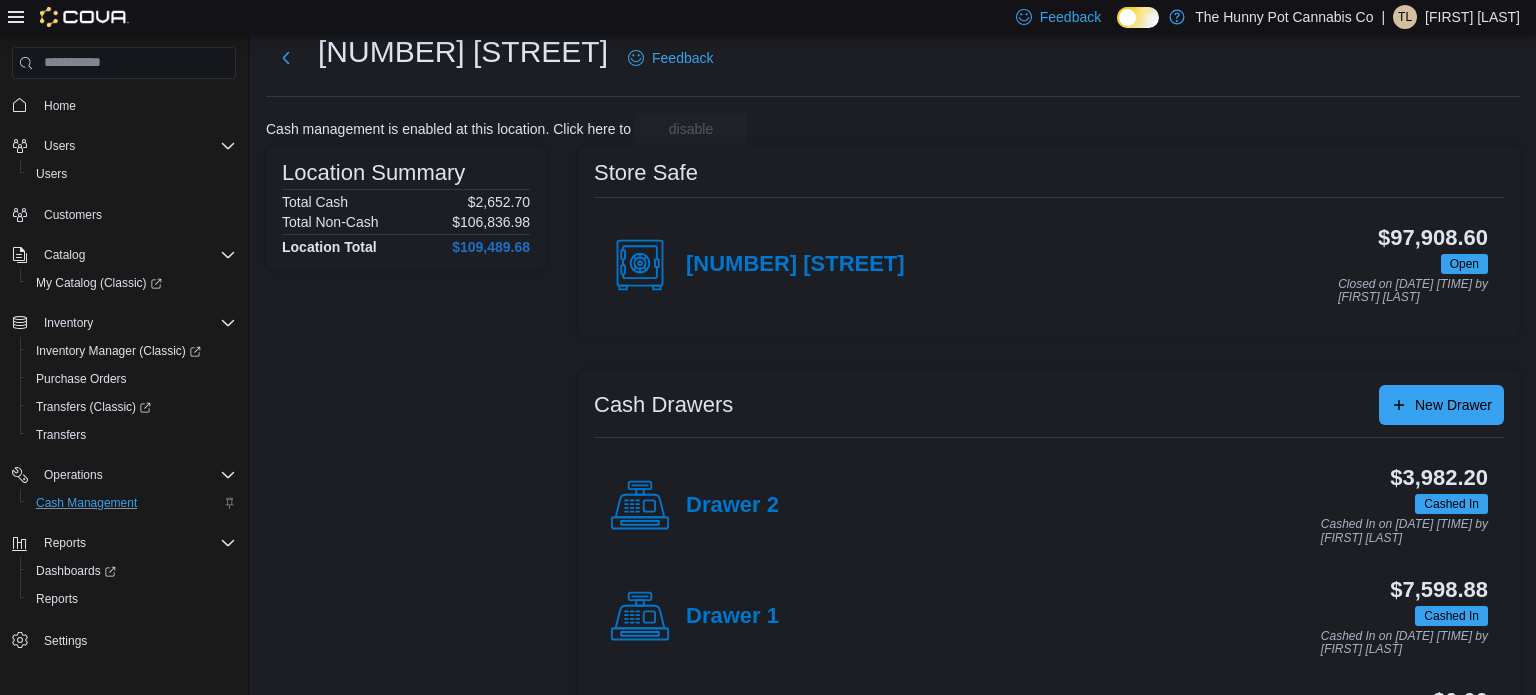 scroll, scrollTop: 56, scrollLeft: 0, axis: vertical 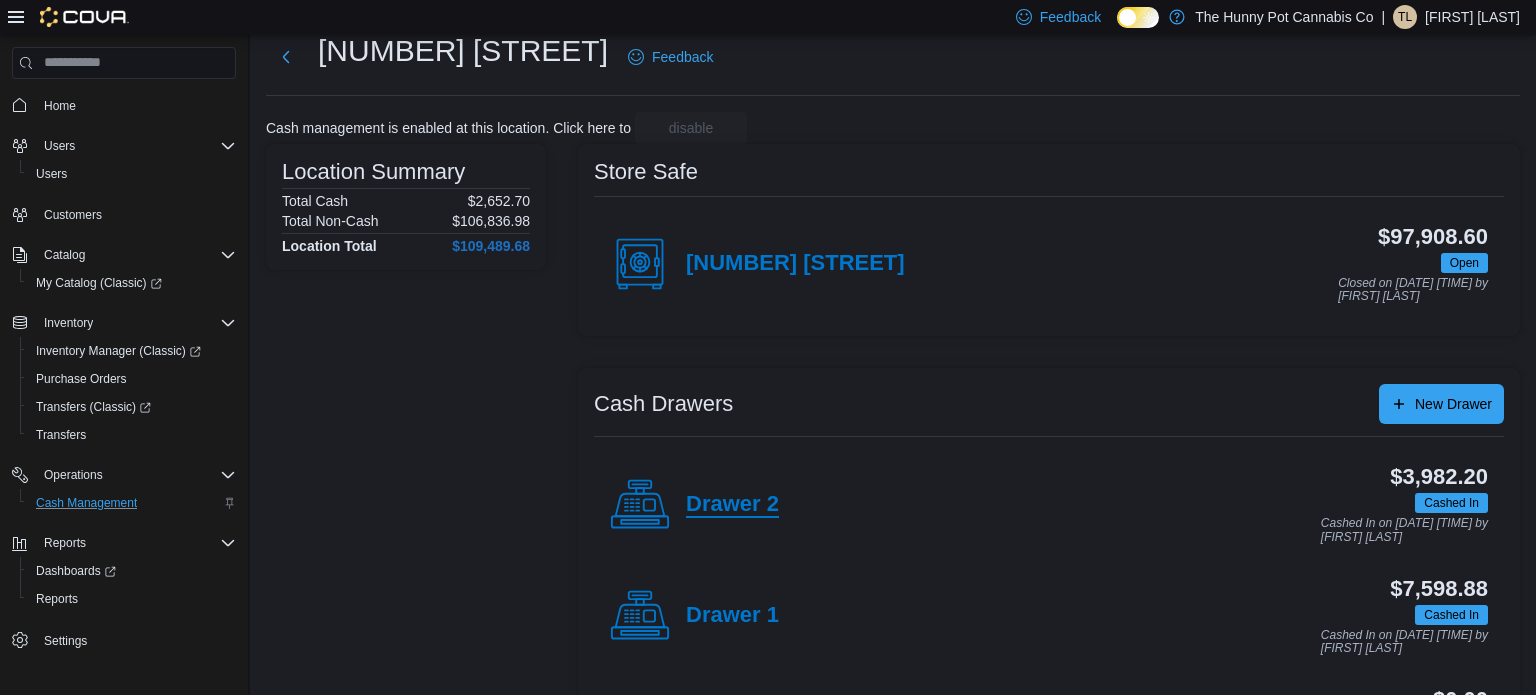 click on "Drawer 2" at bounding box center [732, 505] 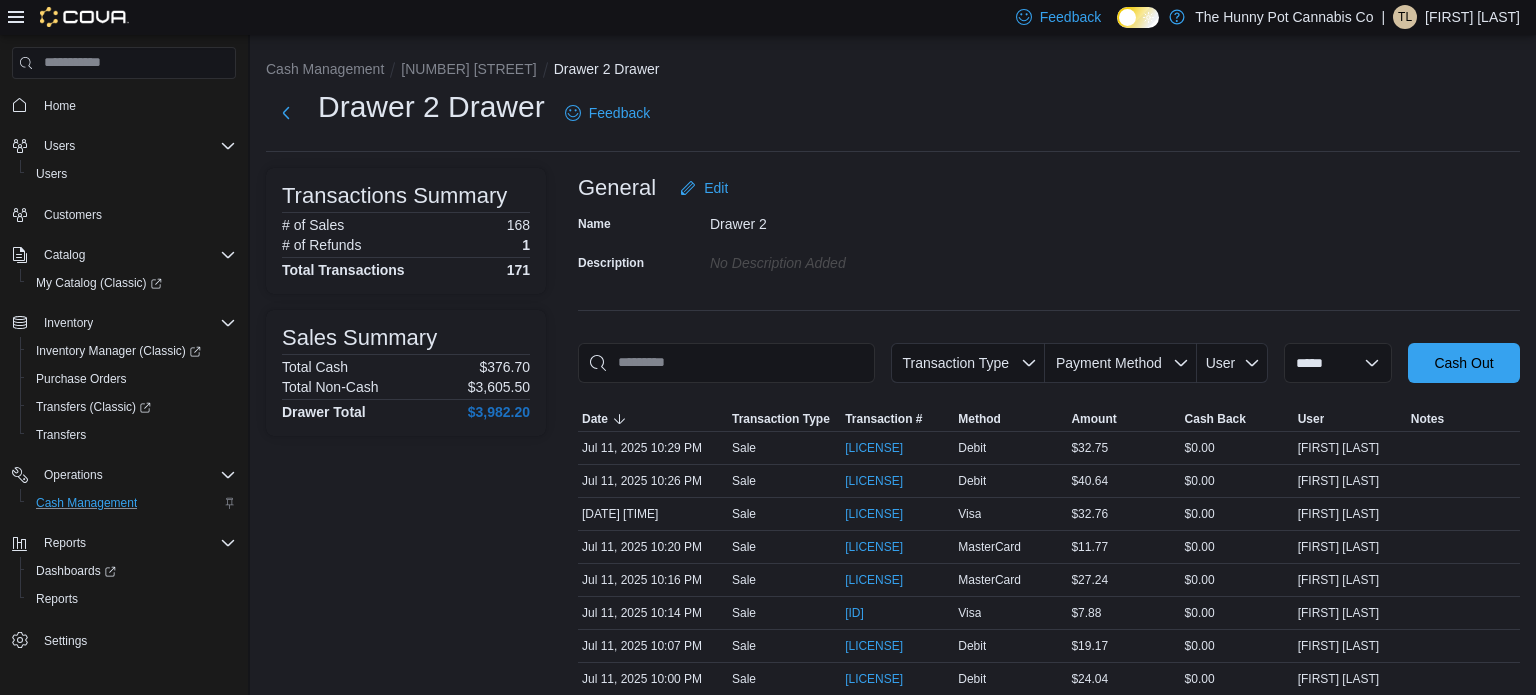 scroll, scrollTop: 723, scrollLeft: 0, axis: vertical 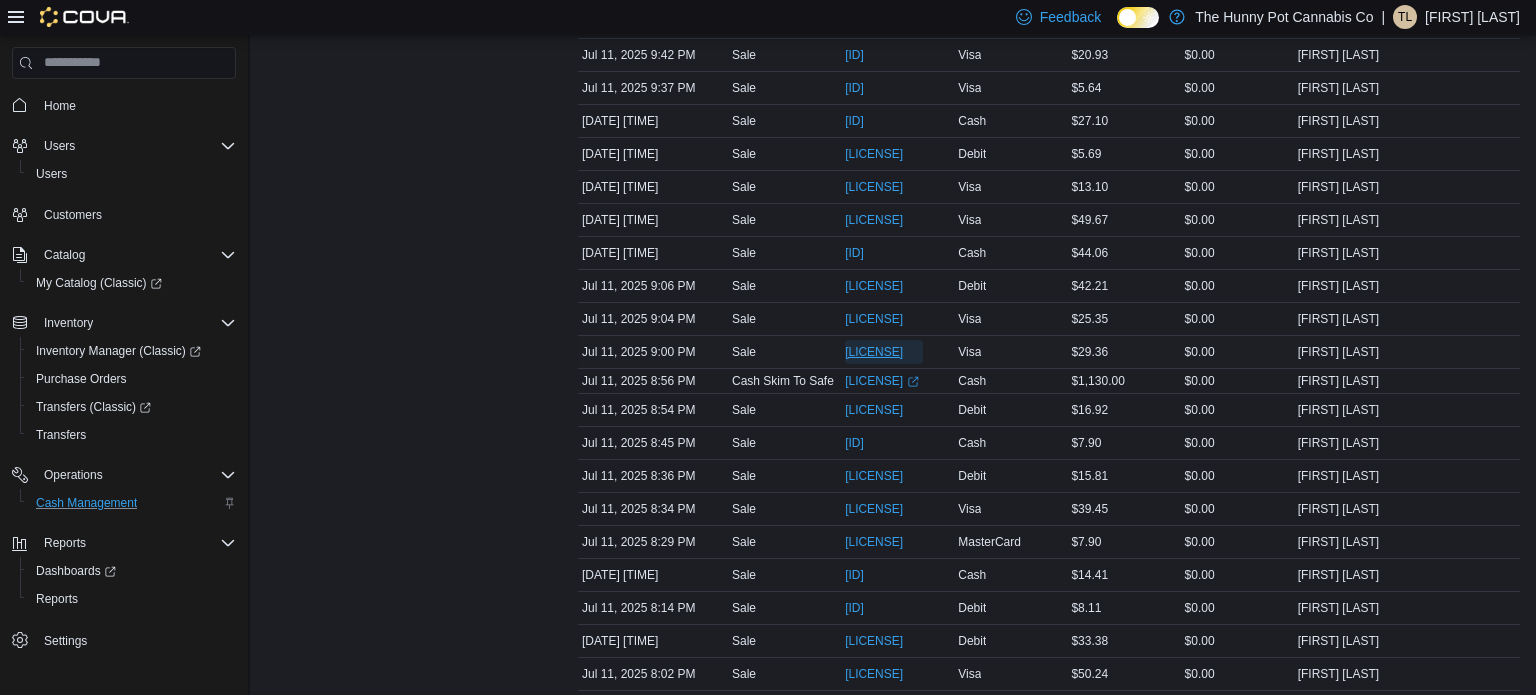 click on "[ID]" at bounding box center (884, 352) 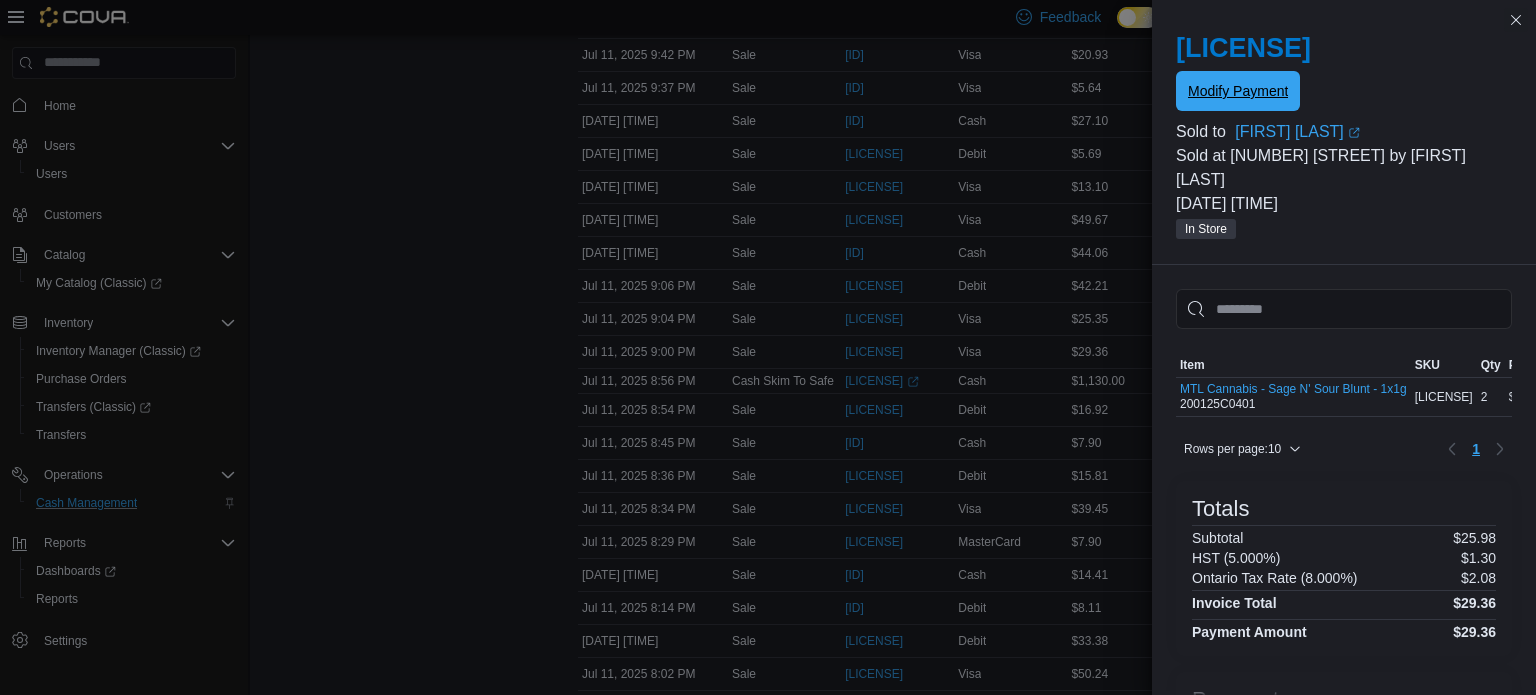 click on "Modify Payment" at bounding box center (1238, 91) 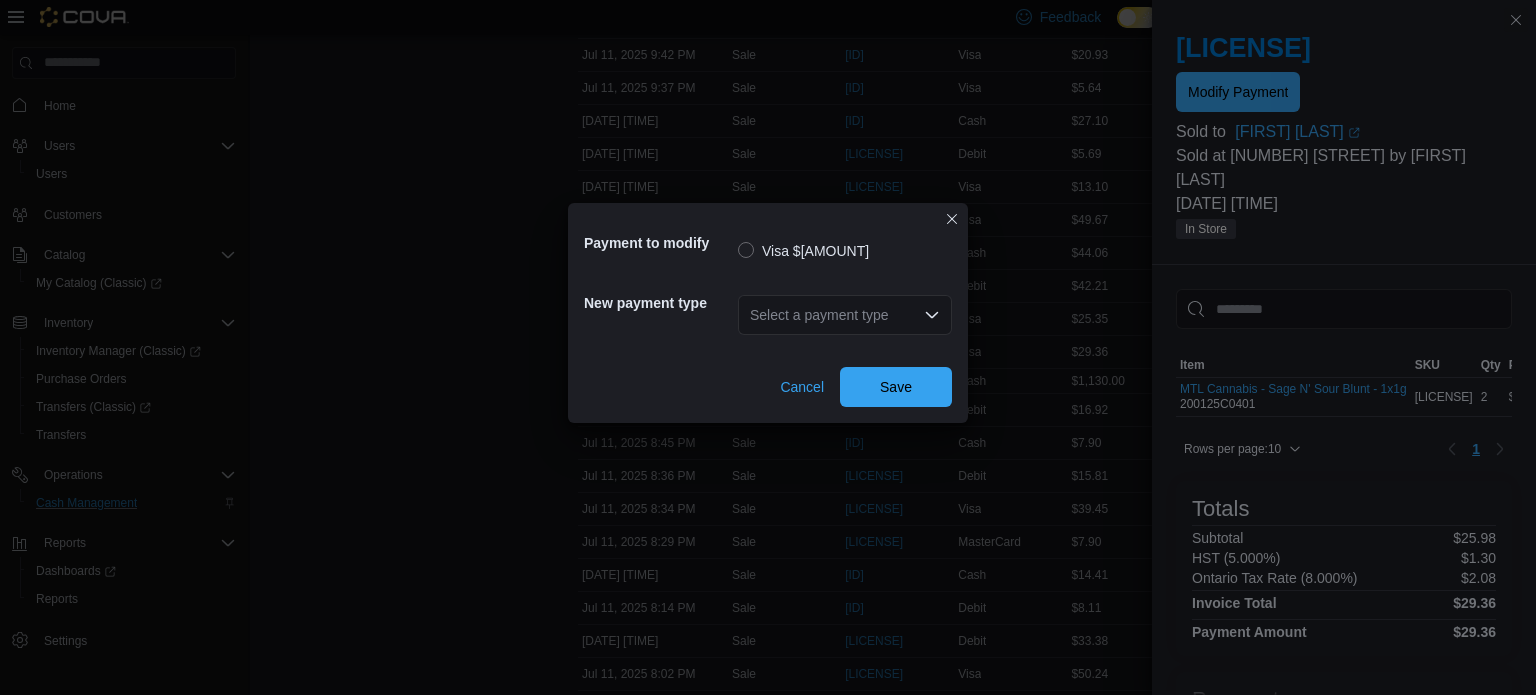 click on "Select a payment type" at bounding box center (845, 315) 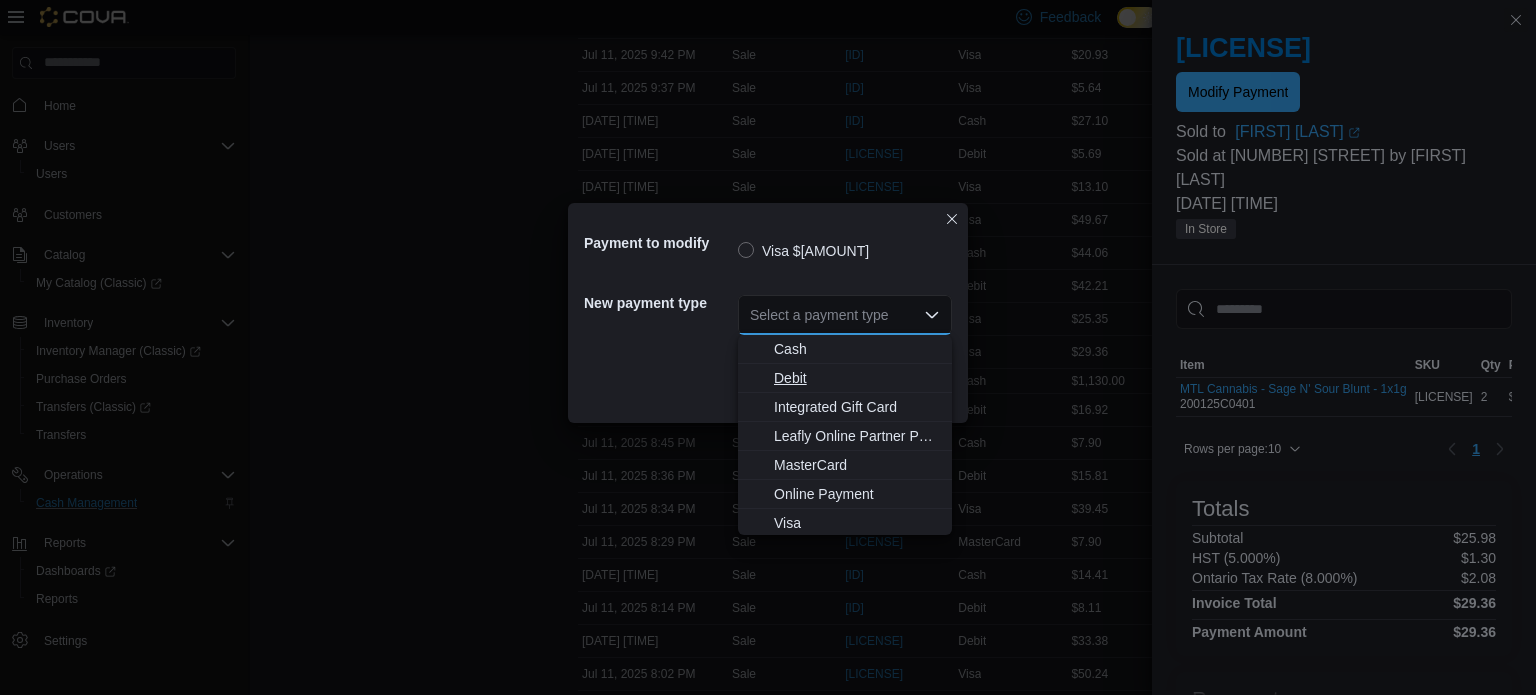 click on "Debit" at bounding box center [857, 378] 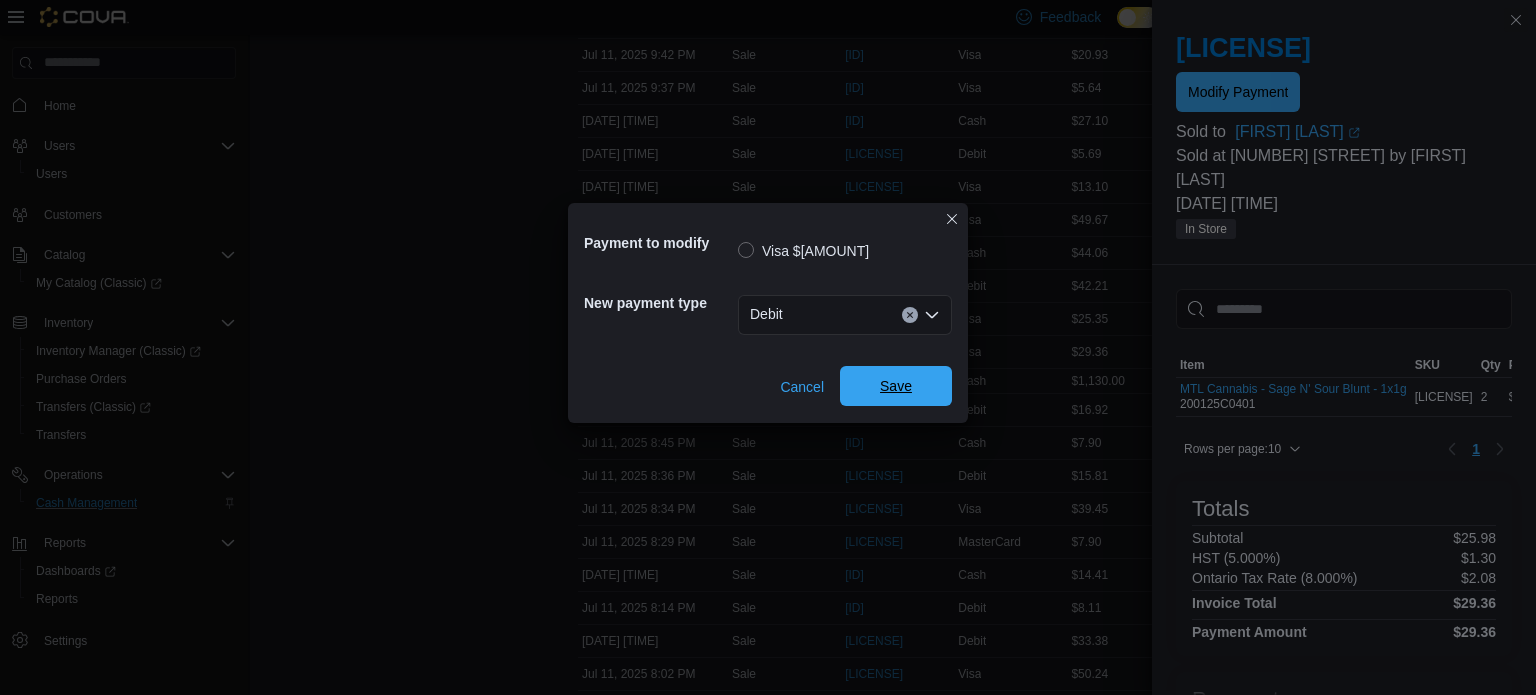 click on "Save" at bounding box center (896, 386) 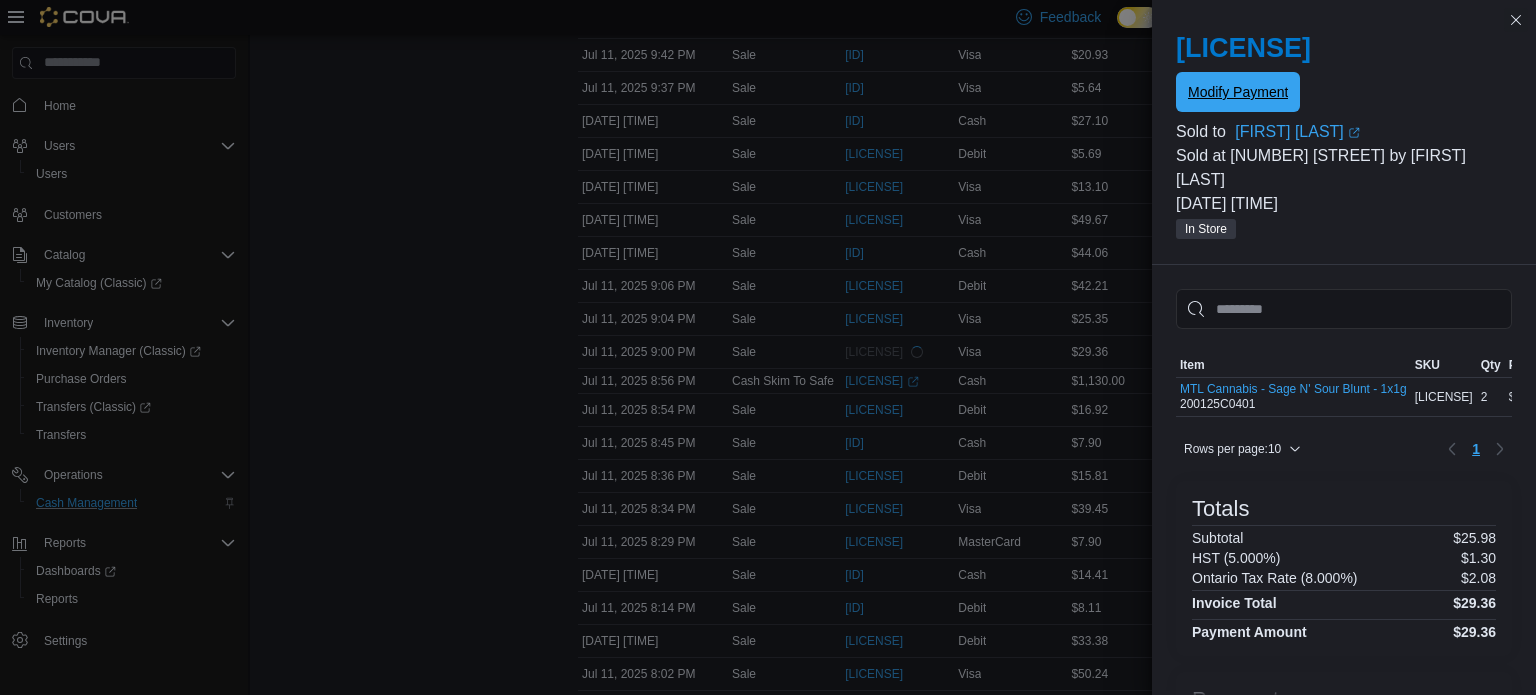 scroll, scrollTop: 0, scrollLeft: 0, axis: both 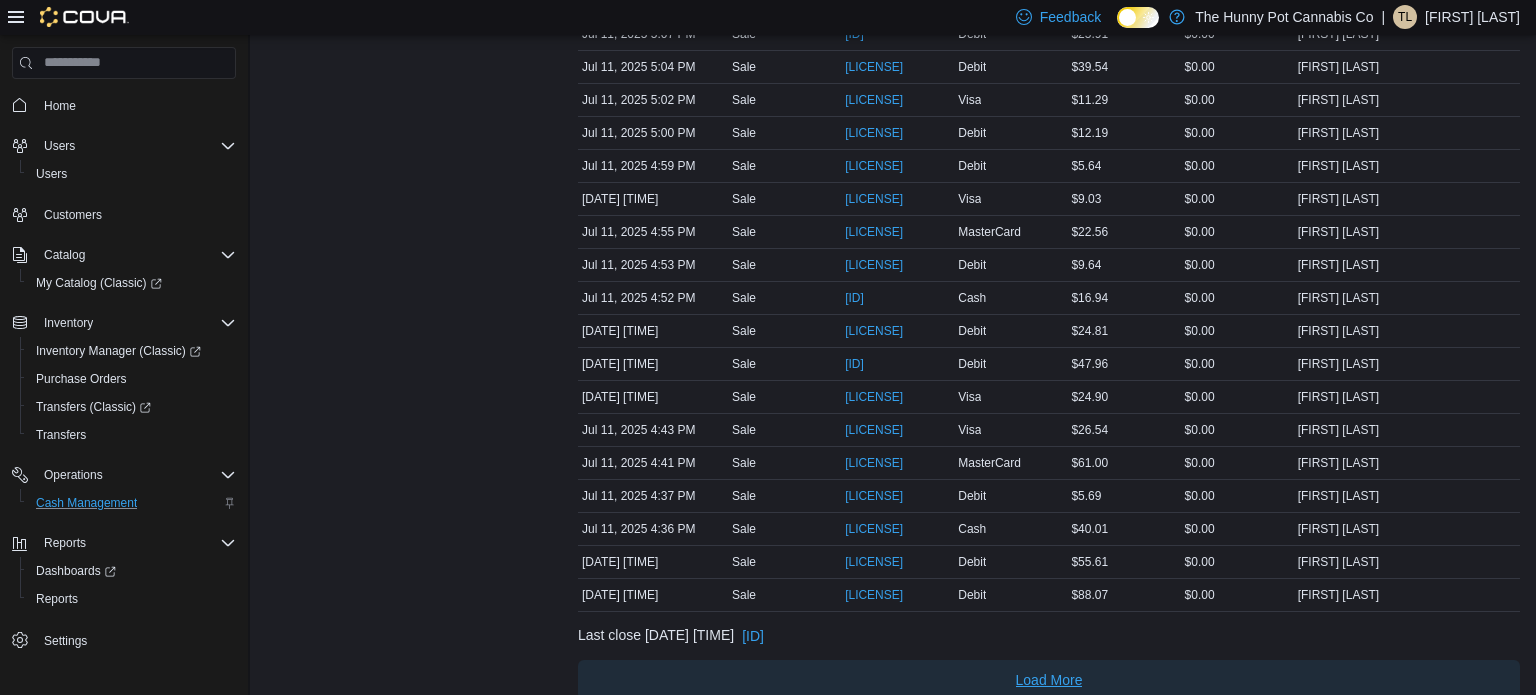 click on "Load More" at bounding box center [1049, 680] 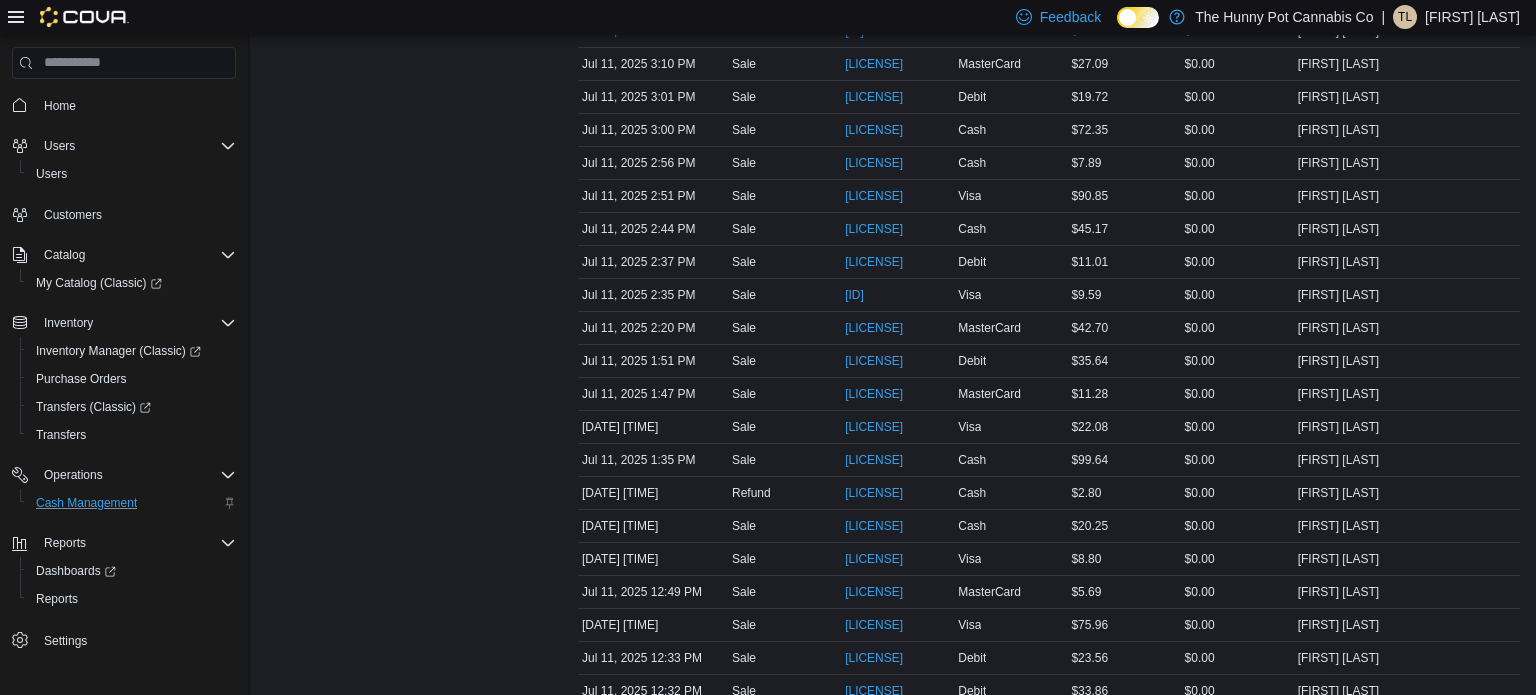 scroll, scrollTop: 4439, scrollLeft: 0, axis: vertical 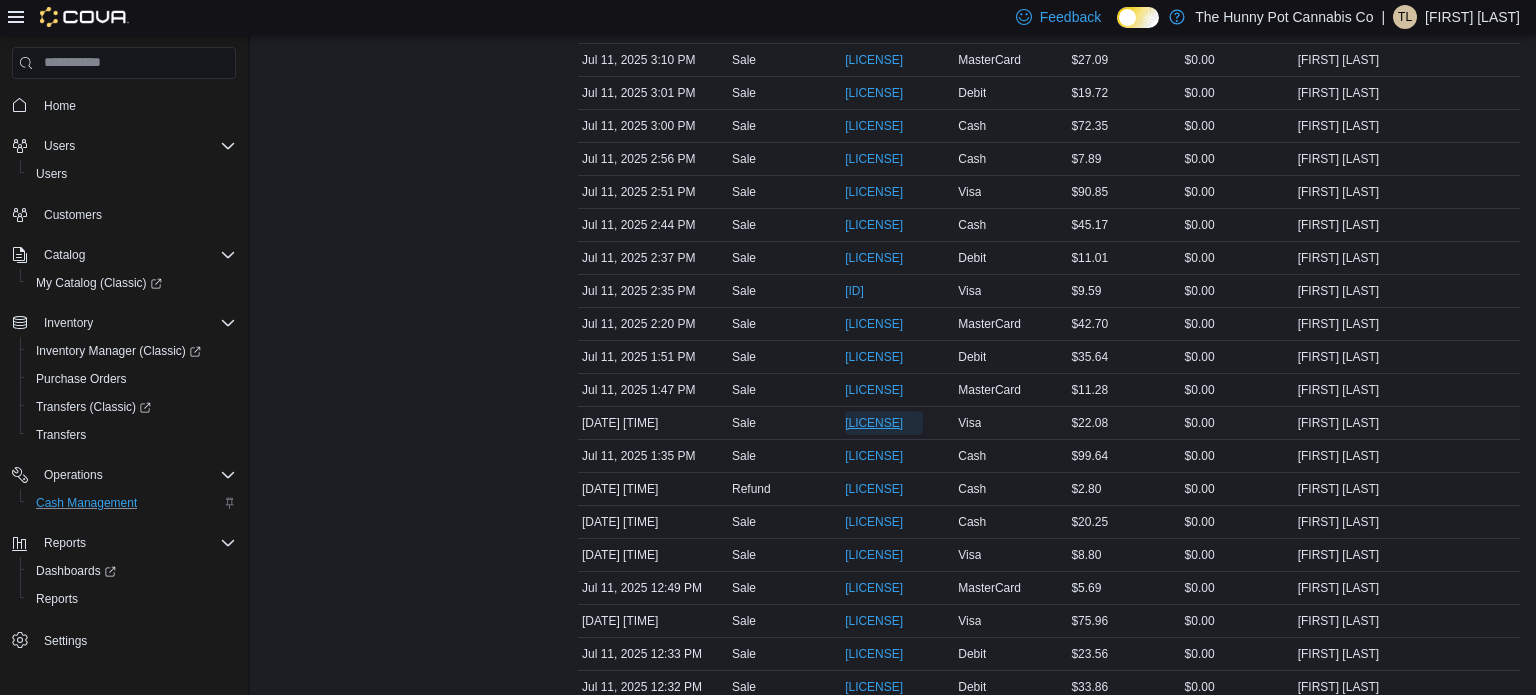 click on "IN5LJ3-5558892" at bounding box center [874, 423] 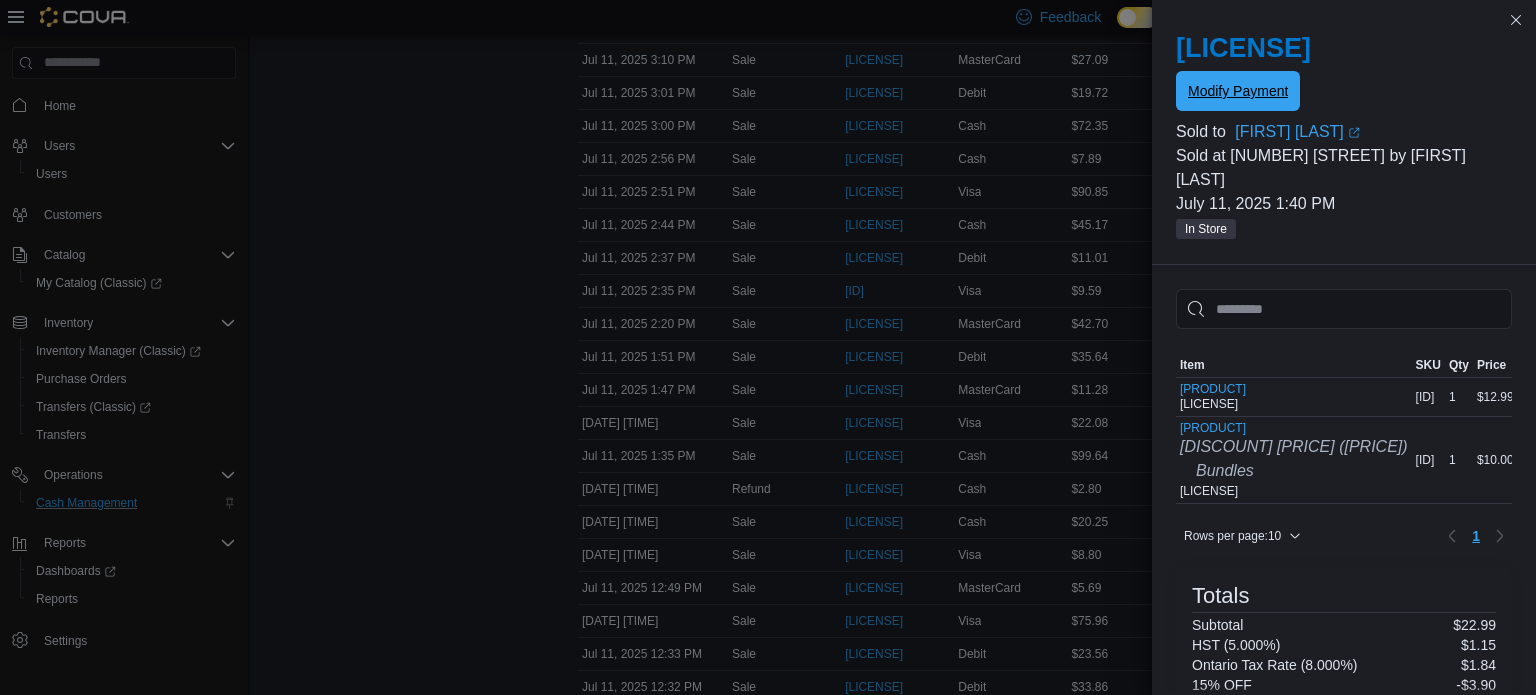 click on "Modify Payment" at bounding box center [1238, 91] 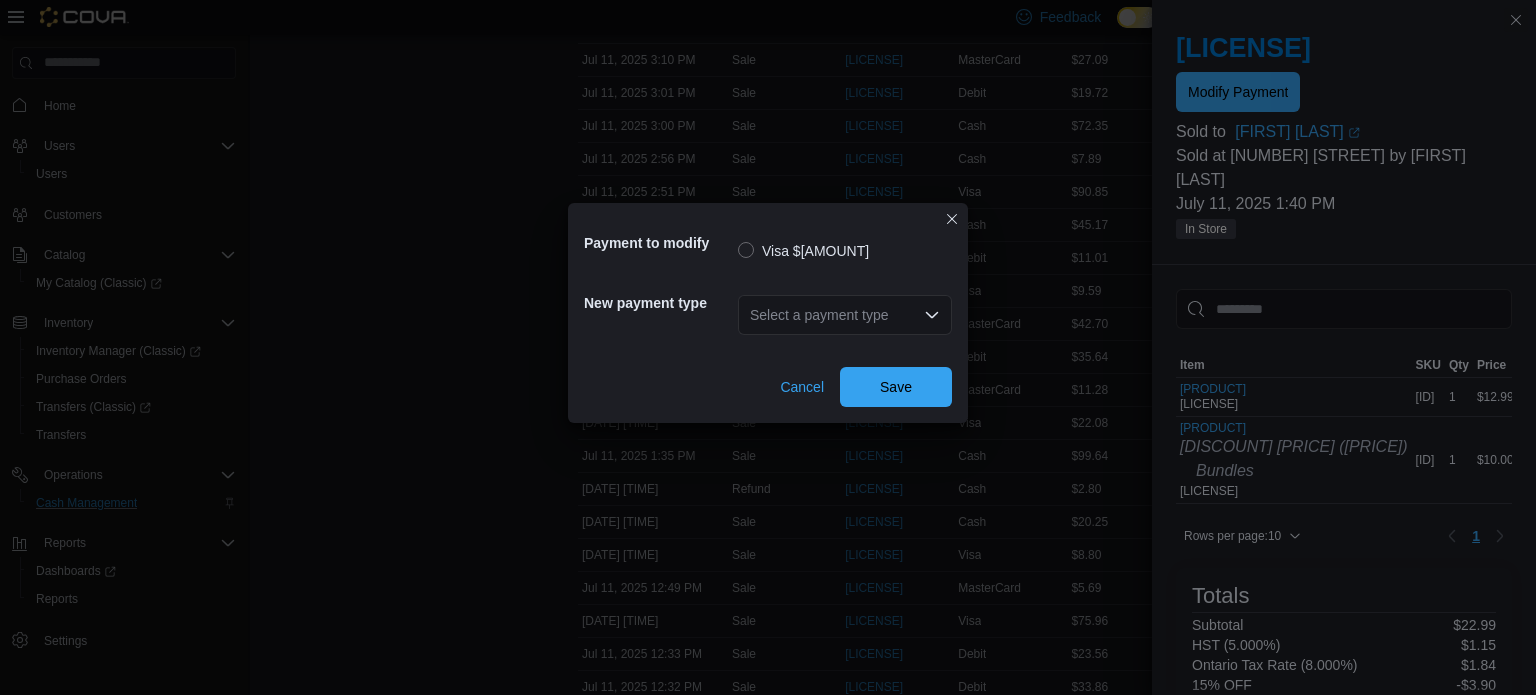 click on "Select a payment type" at bounding box center (845, 315) 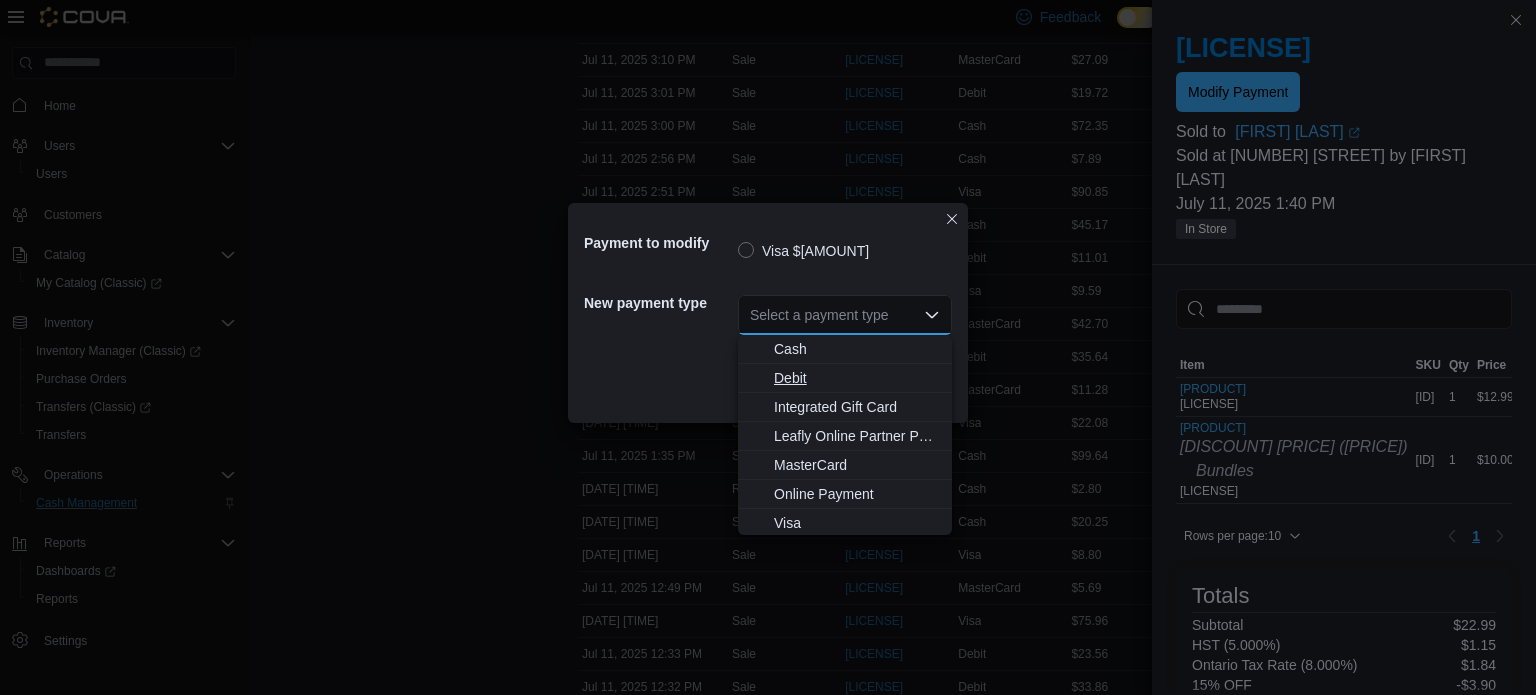 click on "Debit" at bounding box center (857, 378) 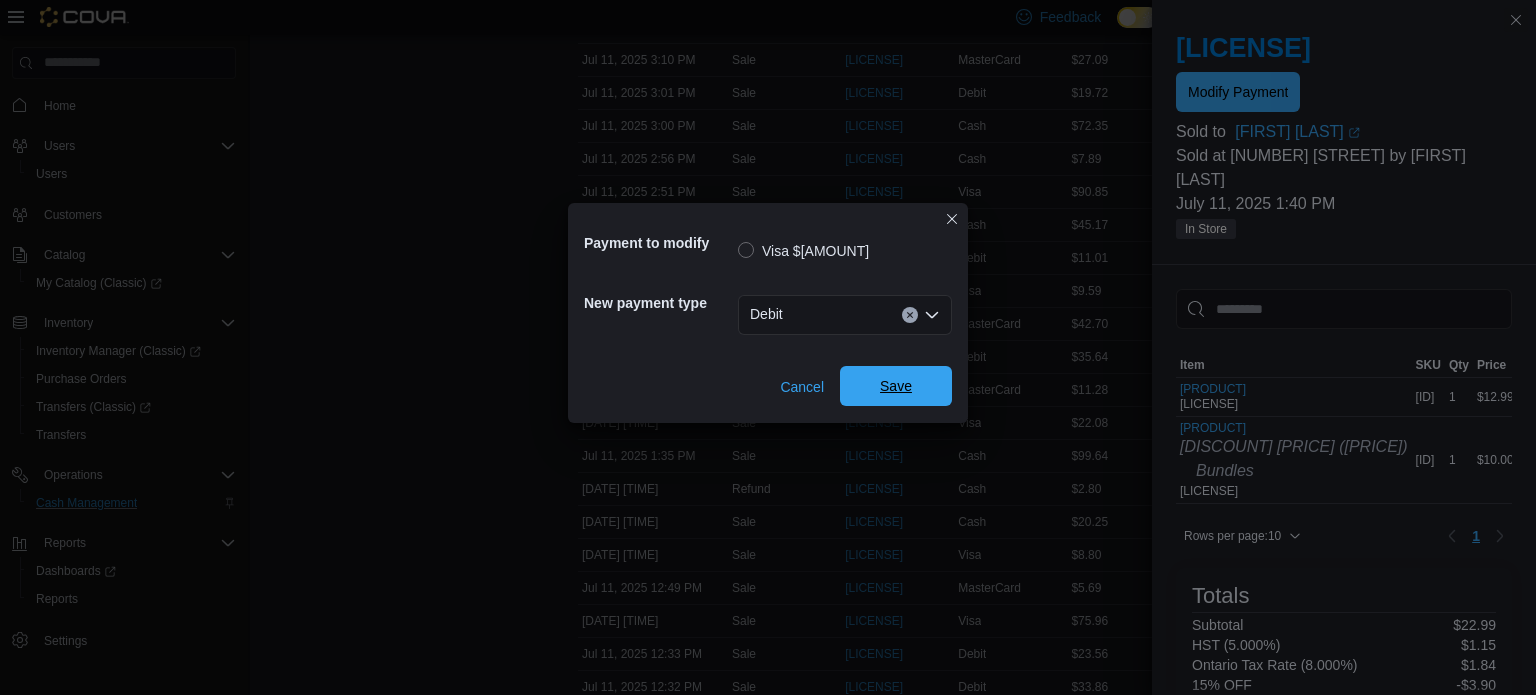 click on "Save" at bounding box center [896, 386] 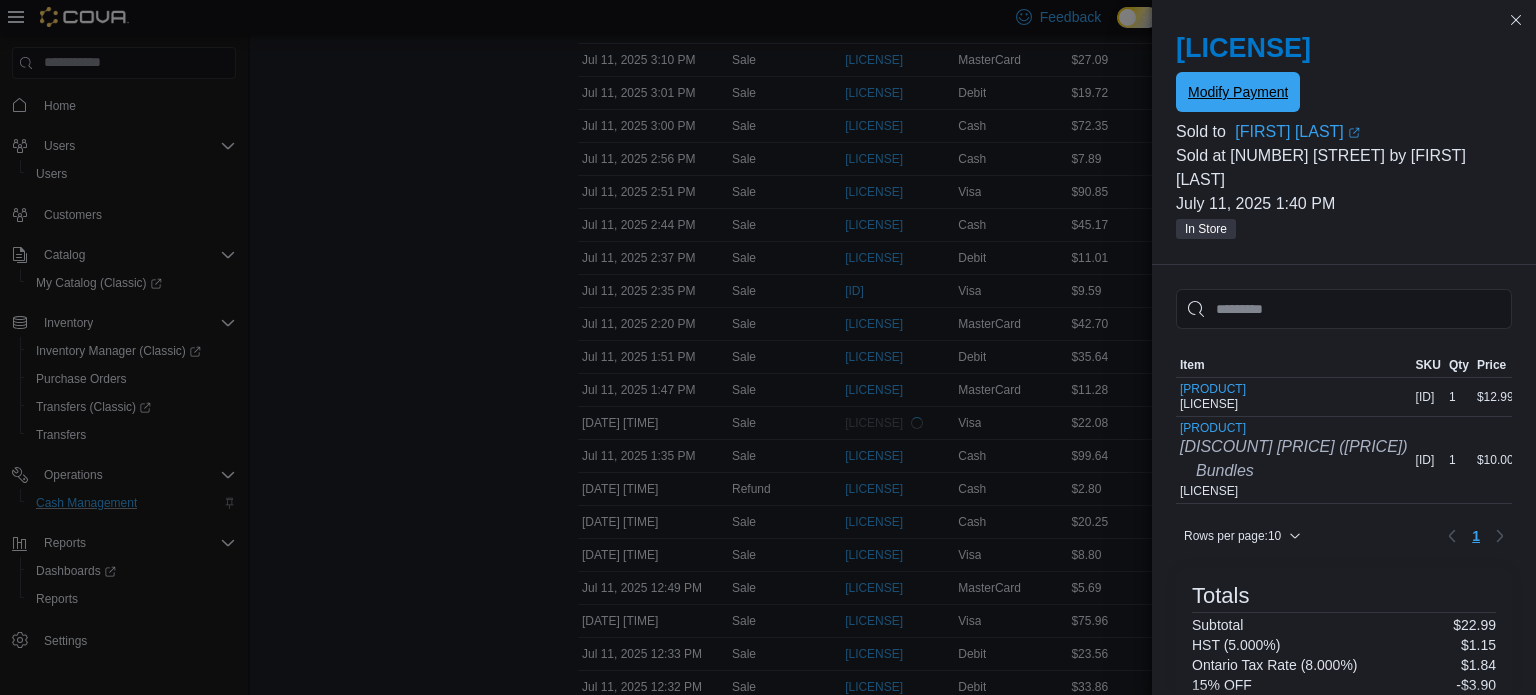 scroll, scrollTop: 0, scrollLeft: 0, axis: both 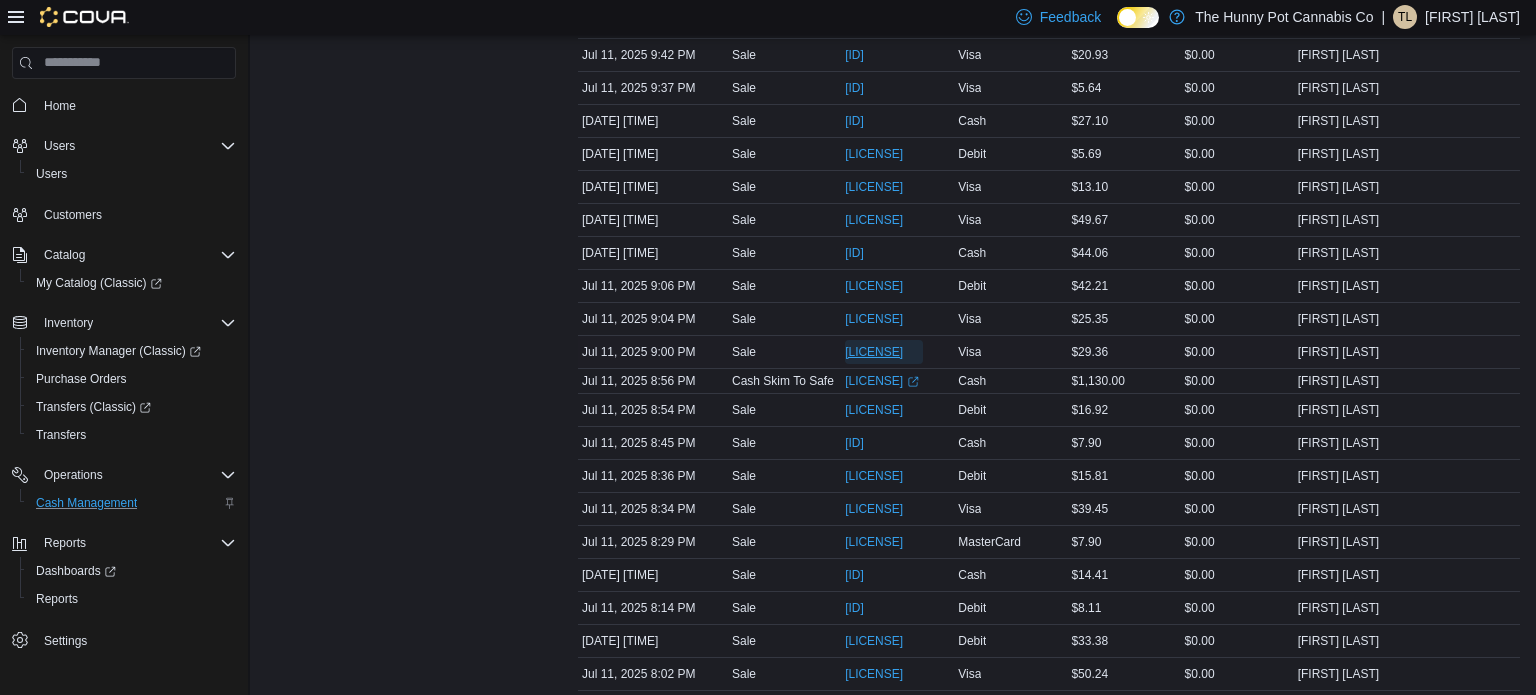 click on "[ID]" at bounding box center (874, 352) 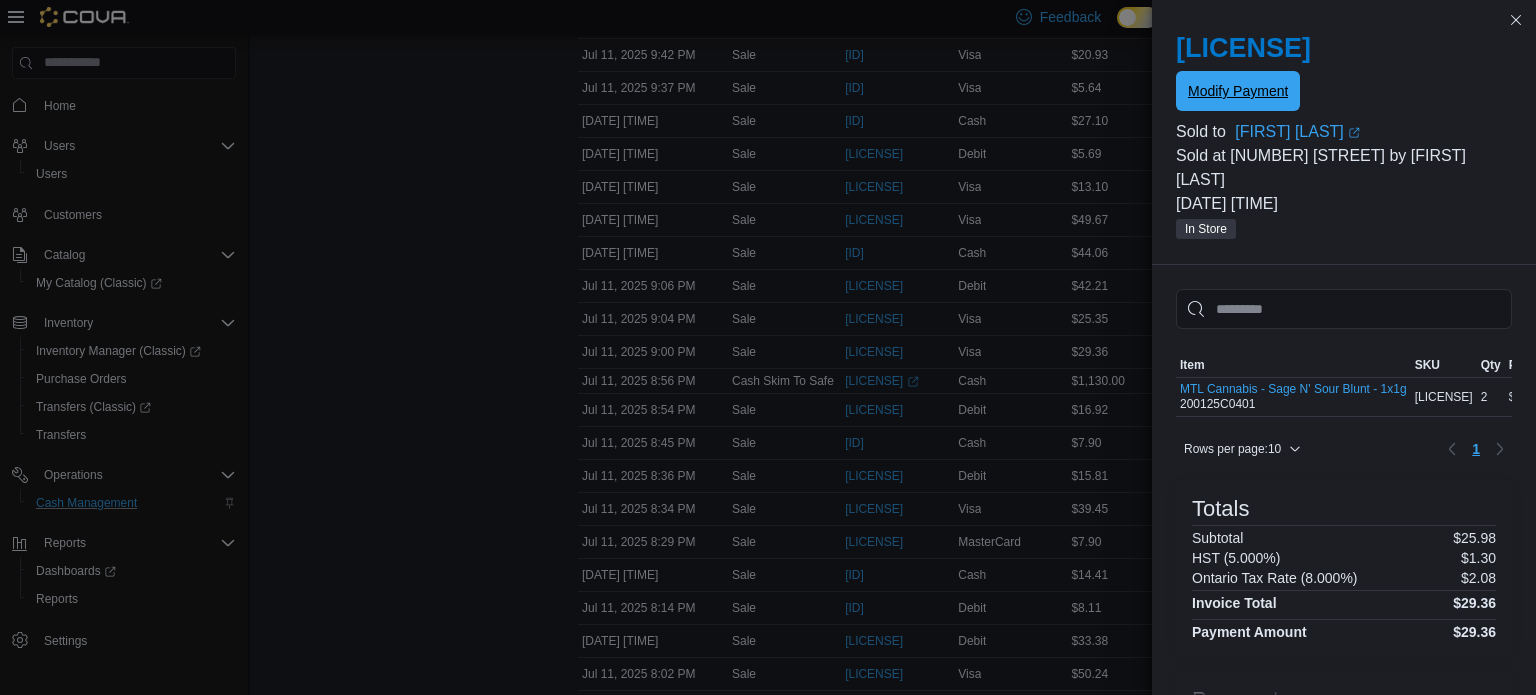 click on "Modify Payment" at bounding box center [1238, 91] 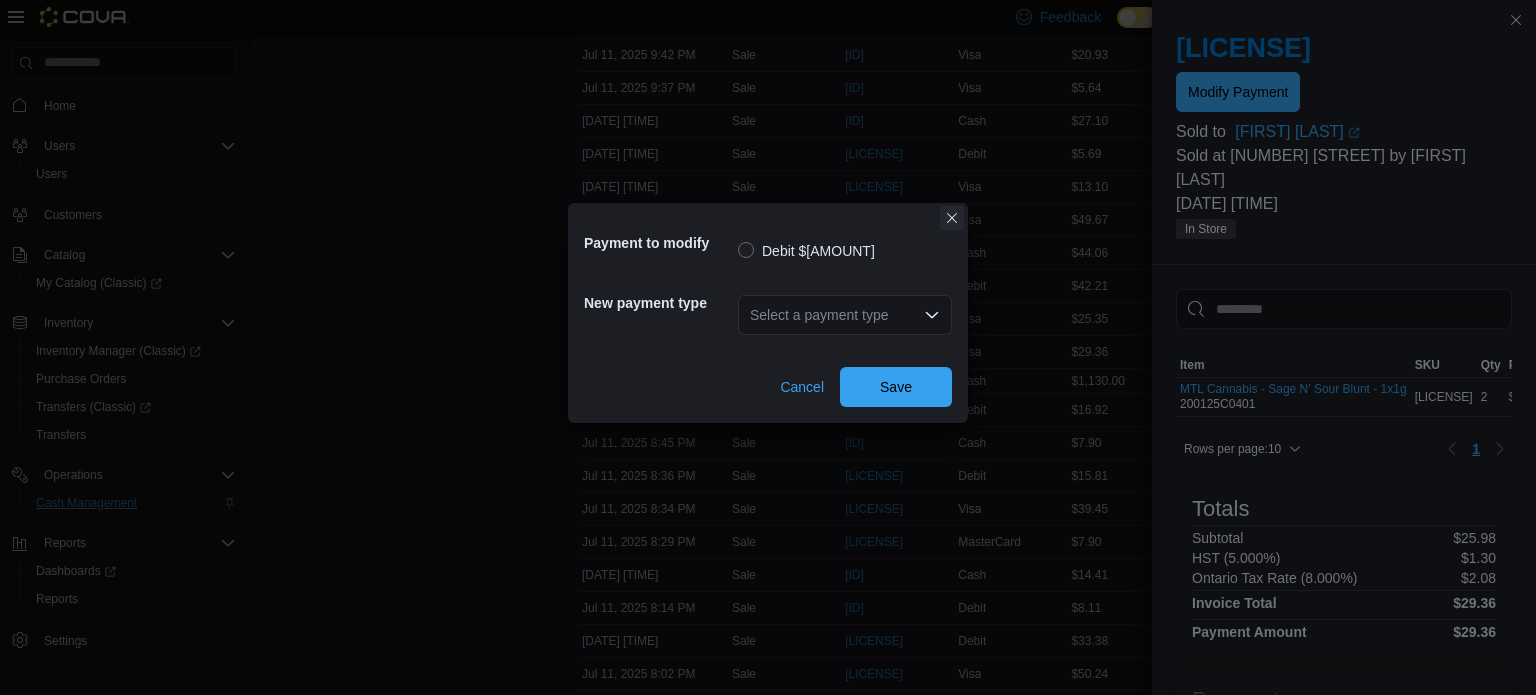 click at bounding box center [952, 218] 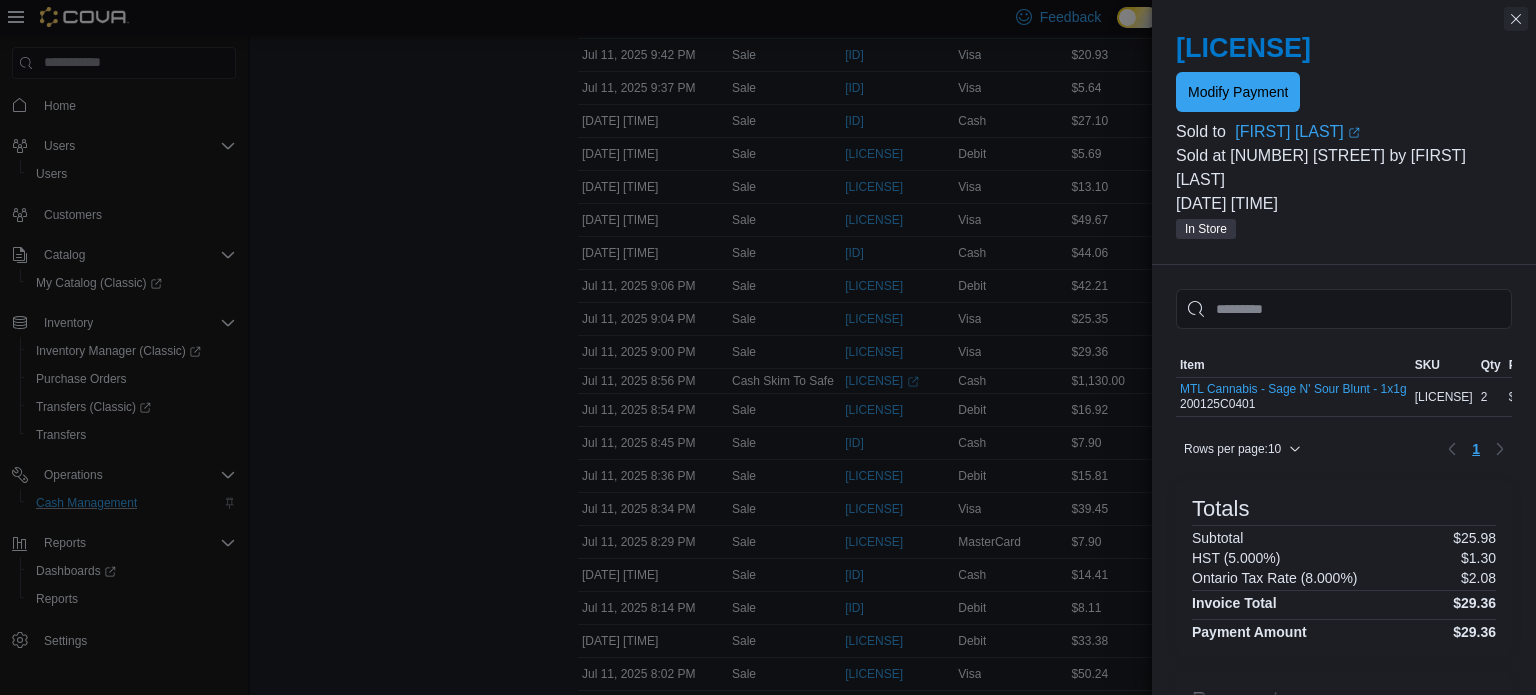 click at bounding box center (1516, 19) 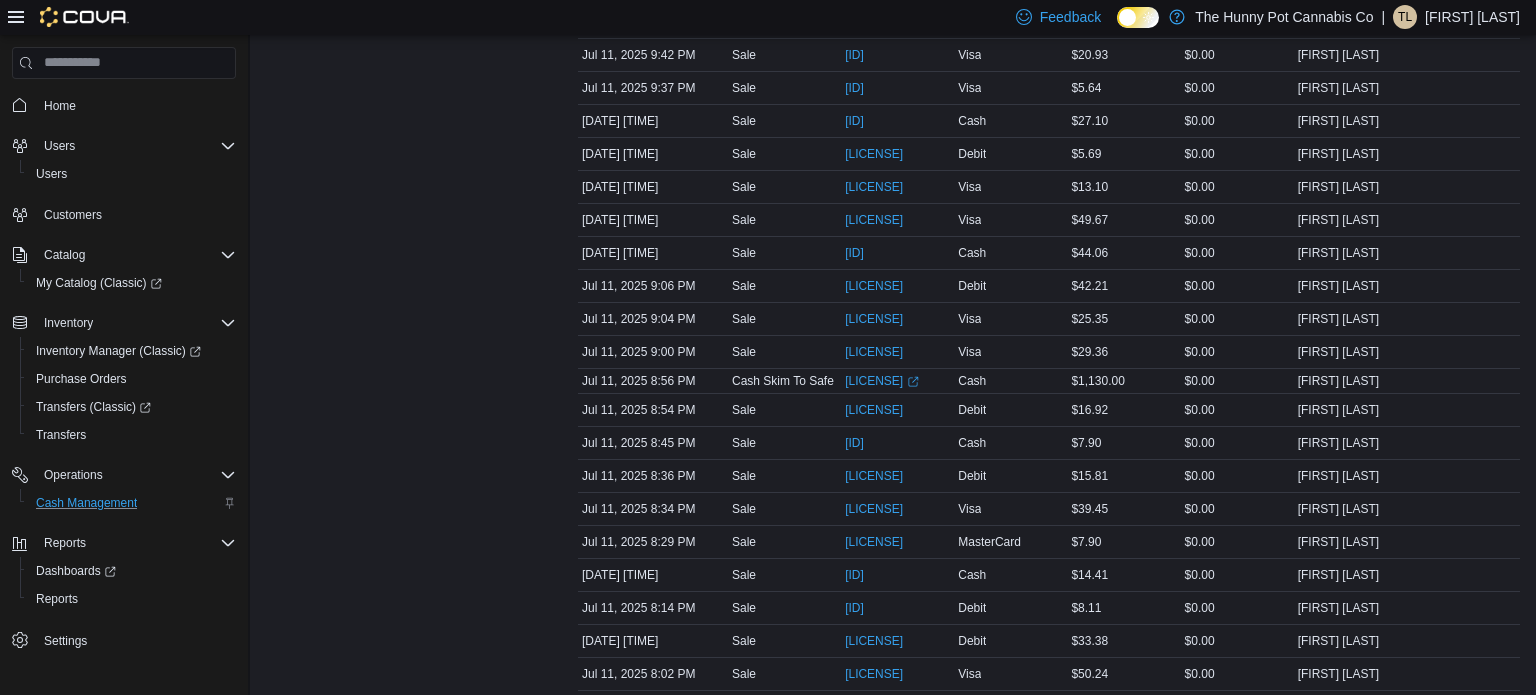 click on "[FIRST] [LAST]" at bounding box center [1472, 17] 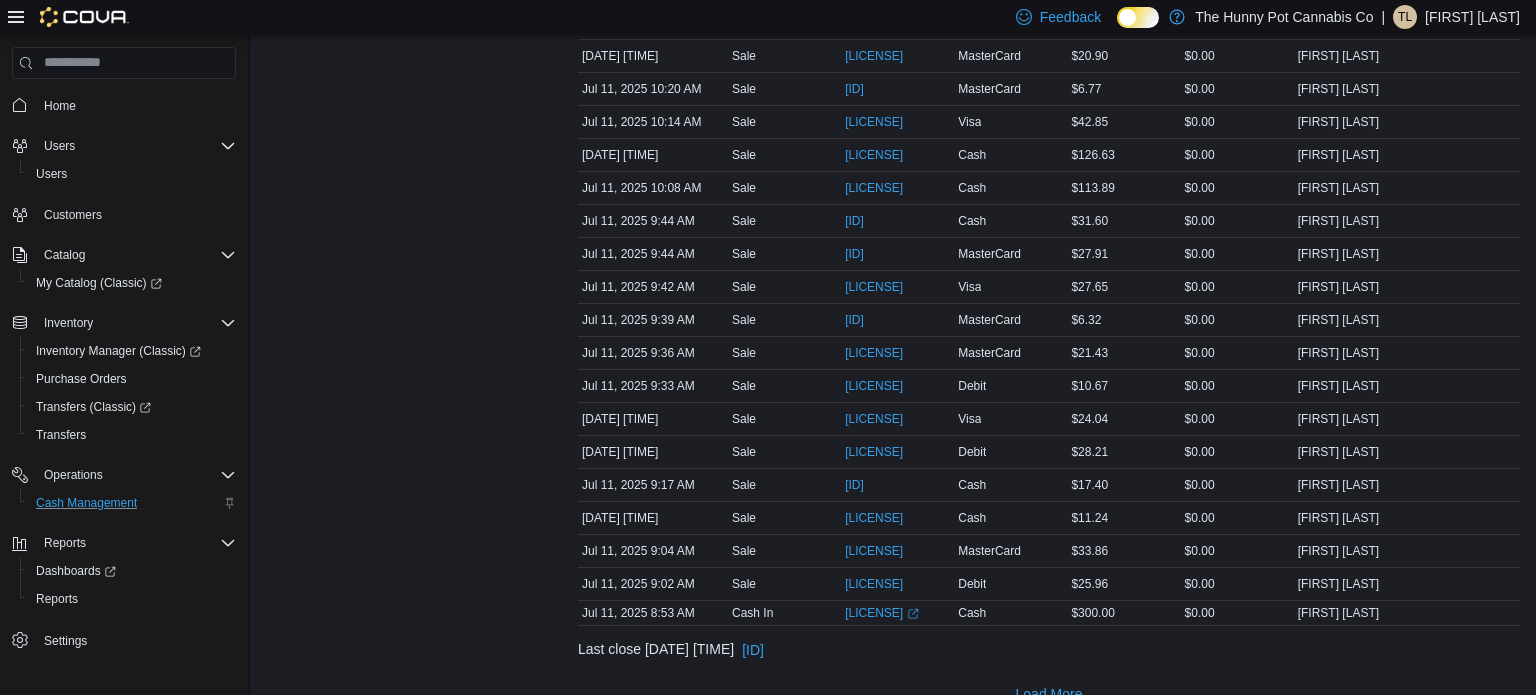 scroll, scrollTop: 4323, scrollLeft: 0, axis: vertical 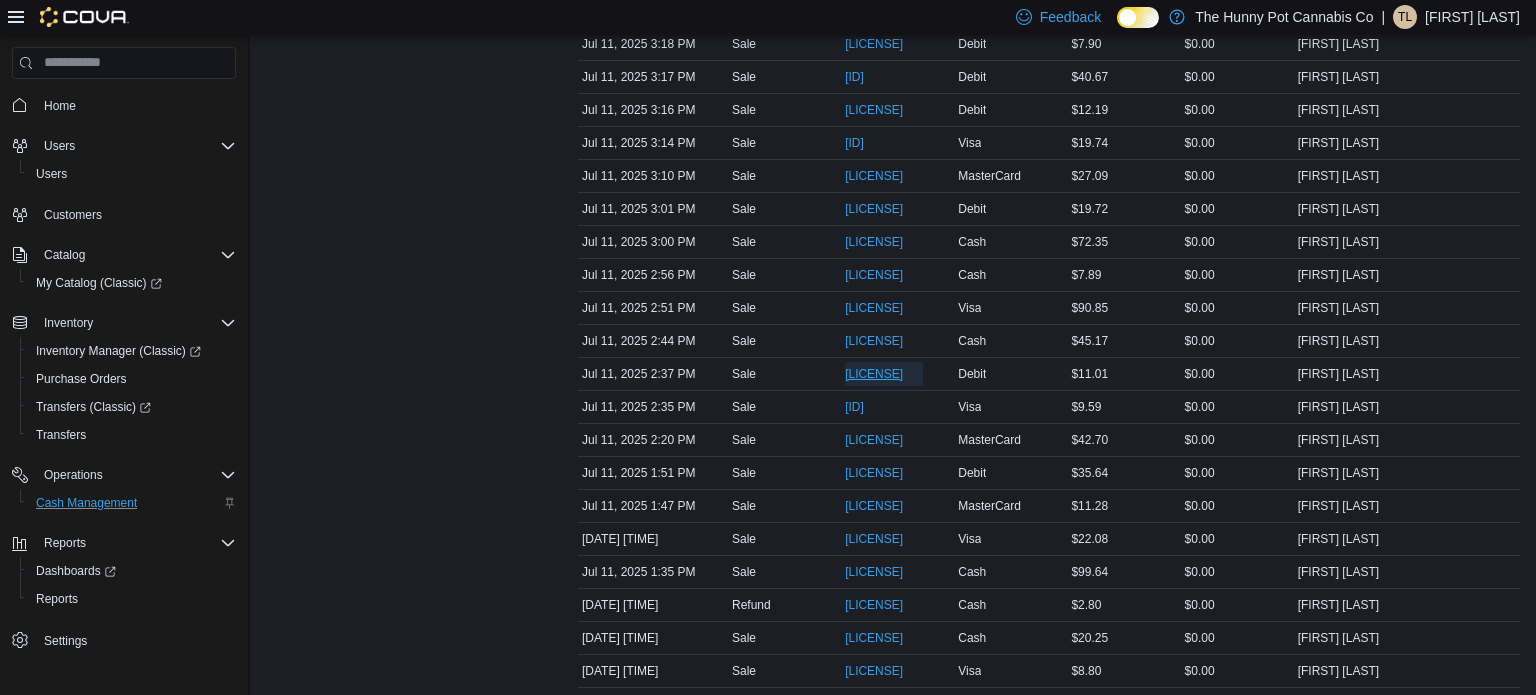 click on "IN5LJ3-5559317" at bounding box center (874, 374) 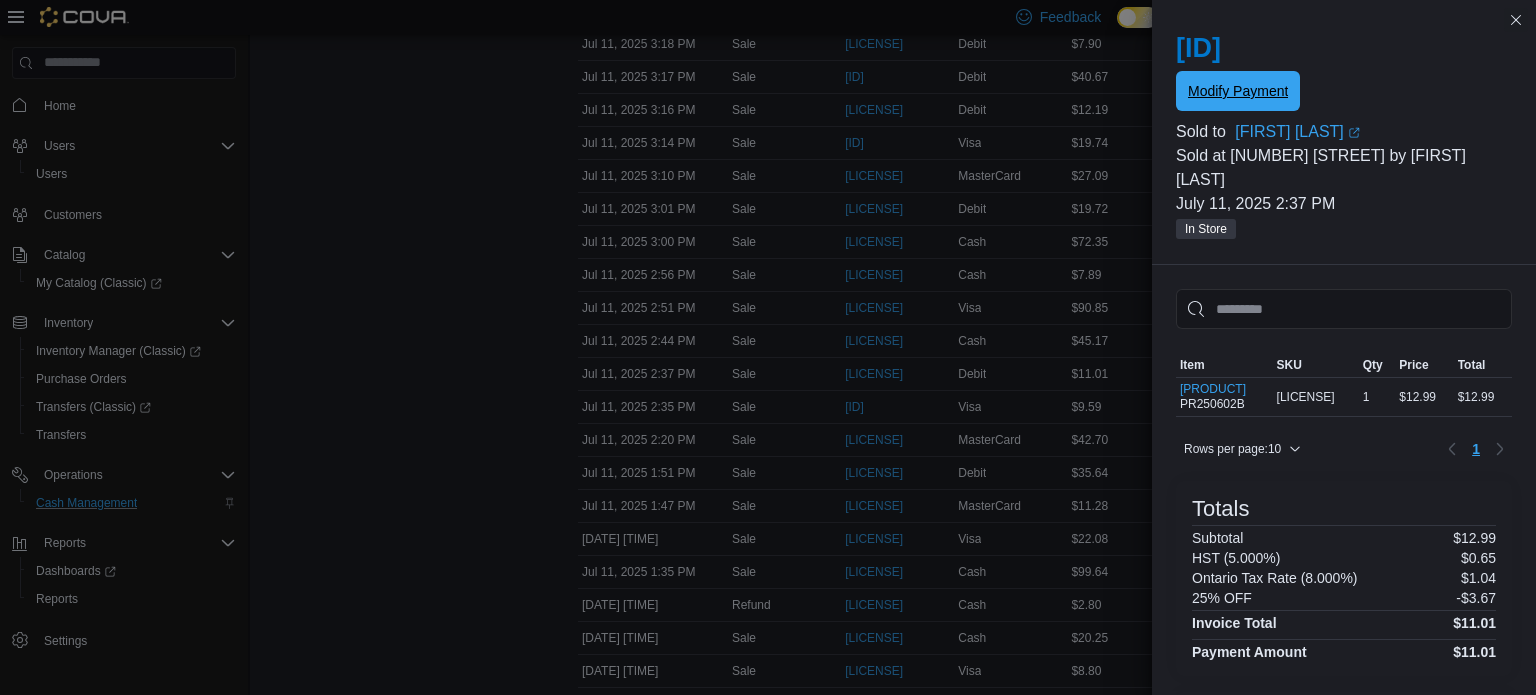 click on "Modify Payment" at bounding box center (1238, 91) 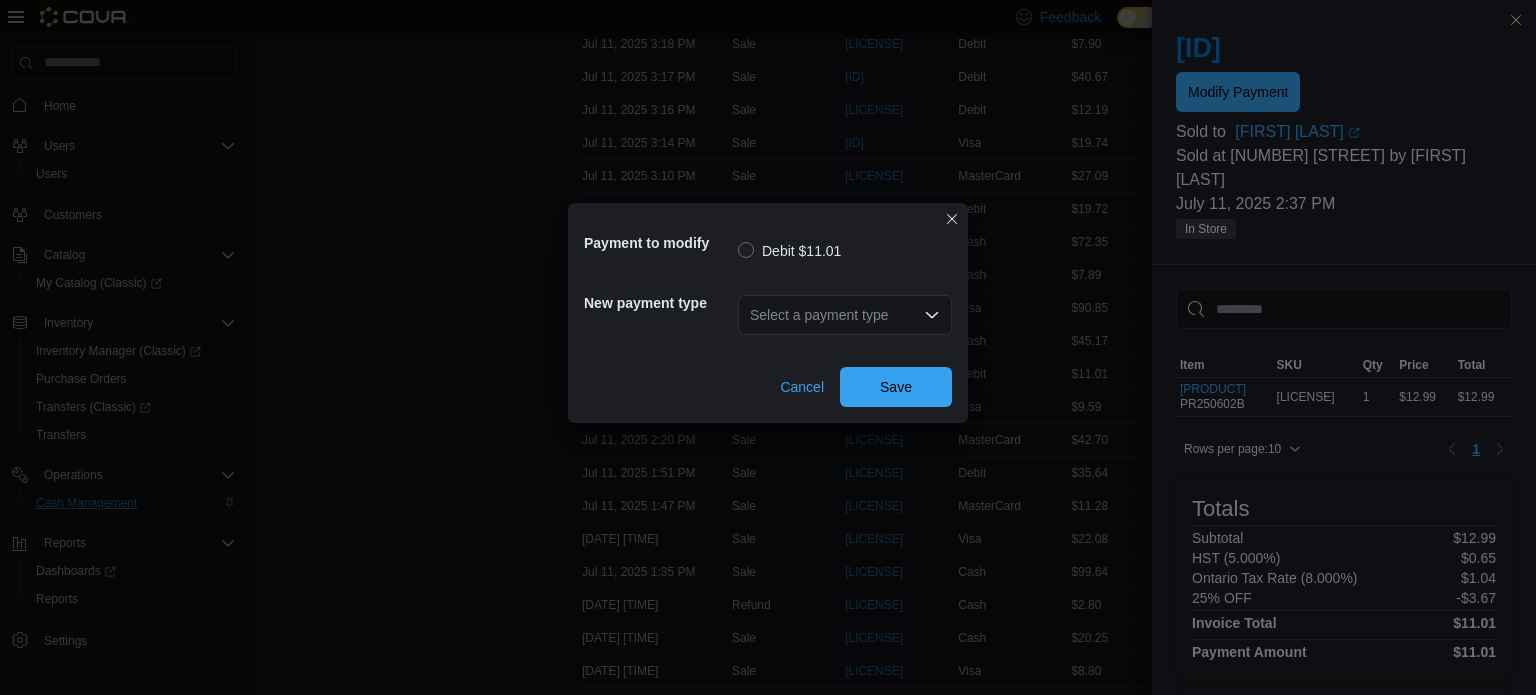 click on "Select a payment type" at bounding box center [845, 315] 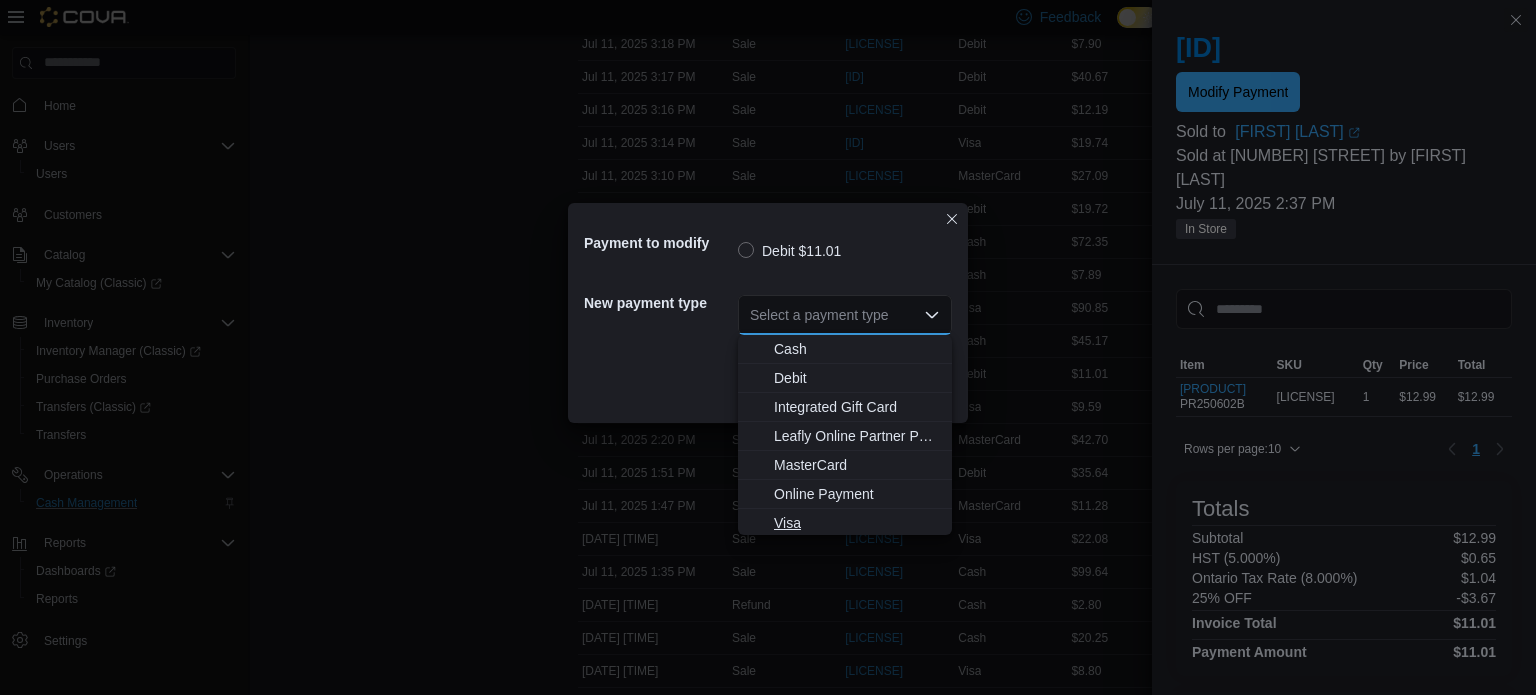 click on "Visa" at bounding box center [857, 523] 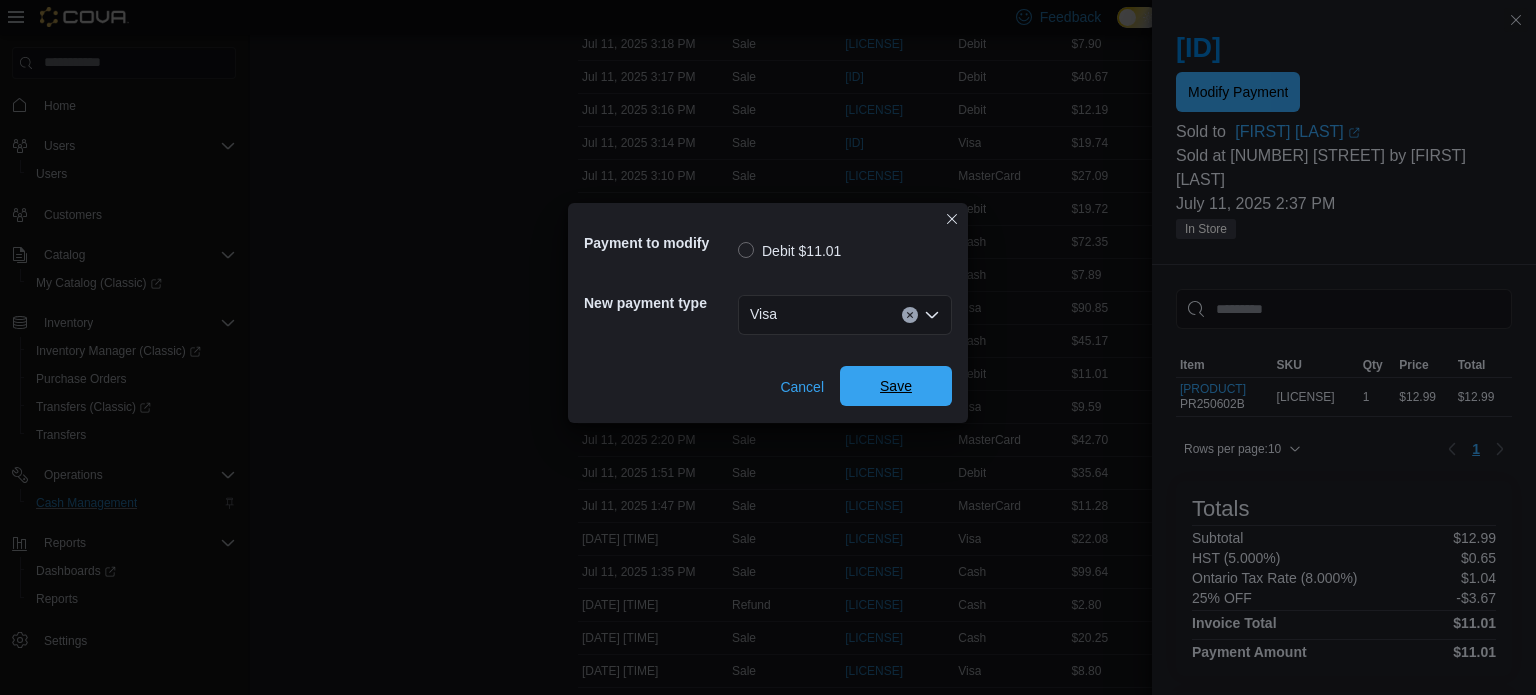 click on "Save" at bounding box center (896, 386) 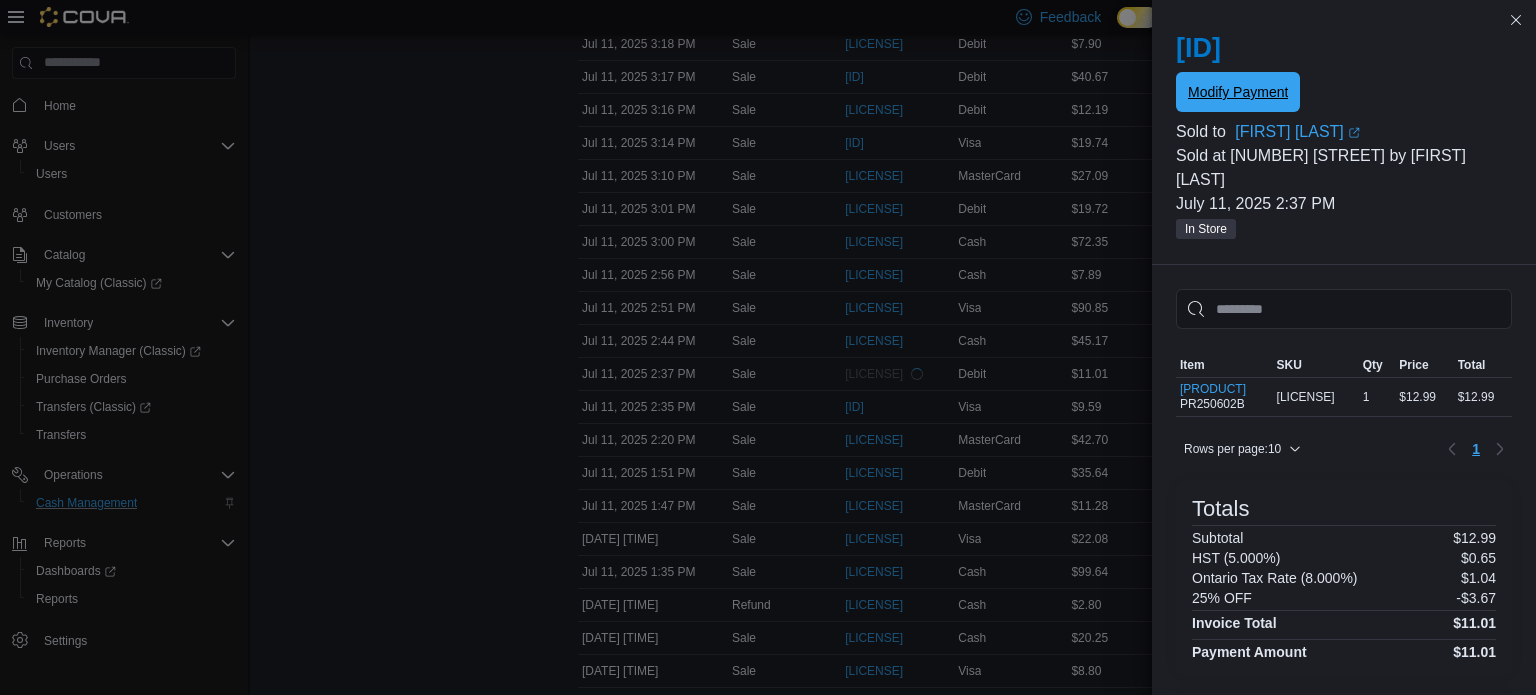 scroll, scrollTop: 0, scrollLeft: 0, axis: both 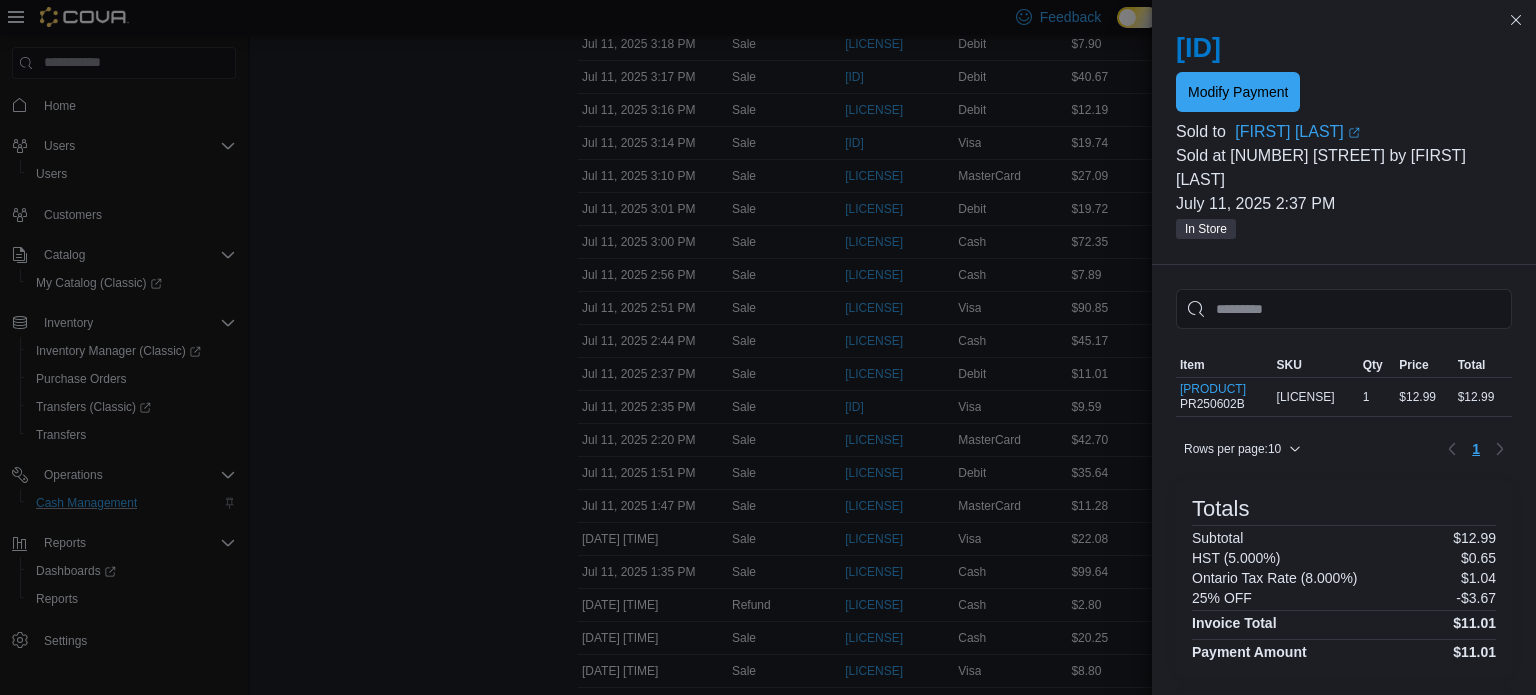 click on "Transactions Summary   # of Sales 169 # of Refunds 1 Total Transactions 172 Sales Summary   Total Cash $379.35 Total Non-Cash $3,617.50 Drawer Total $3,996.85" at bounding box center (406, -1166) 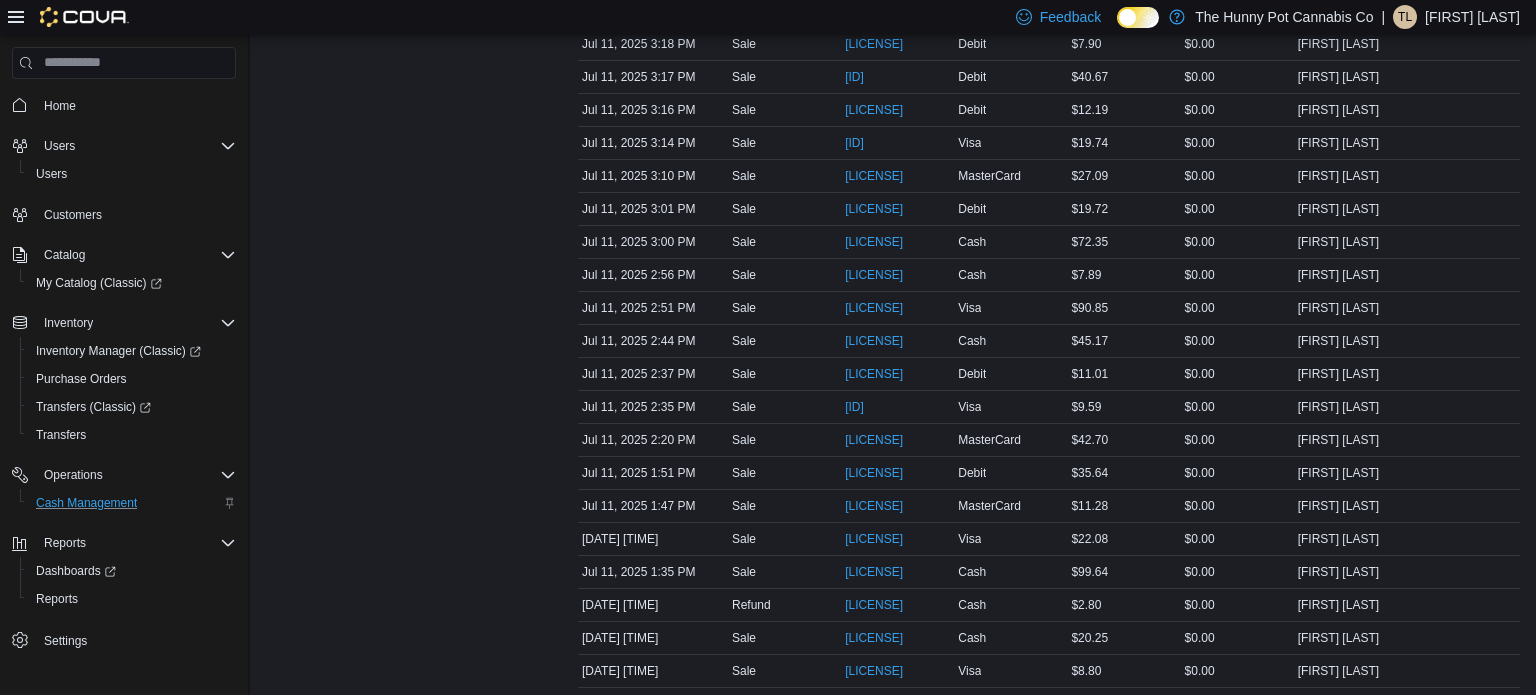 scroll, scrollTop: 3503, scrollLeft: 0, axis: vertical 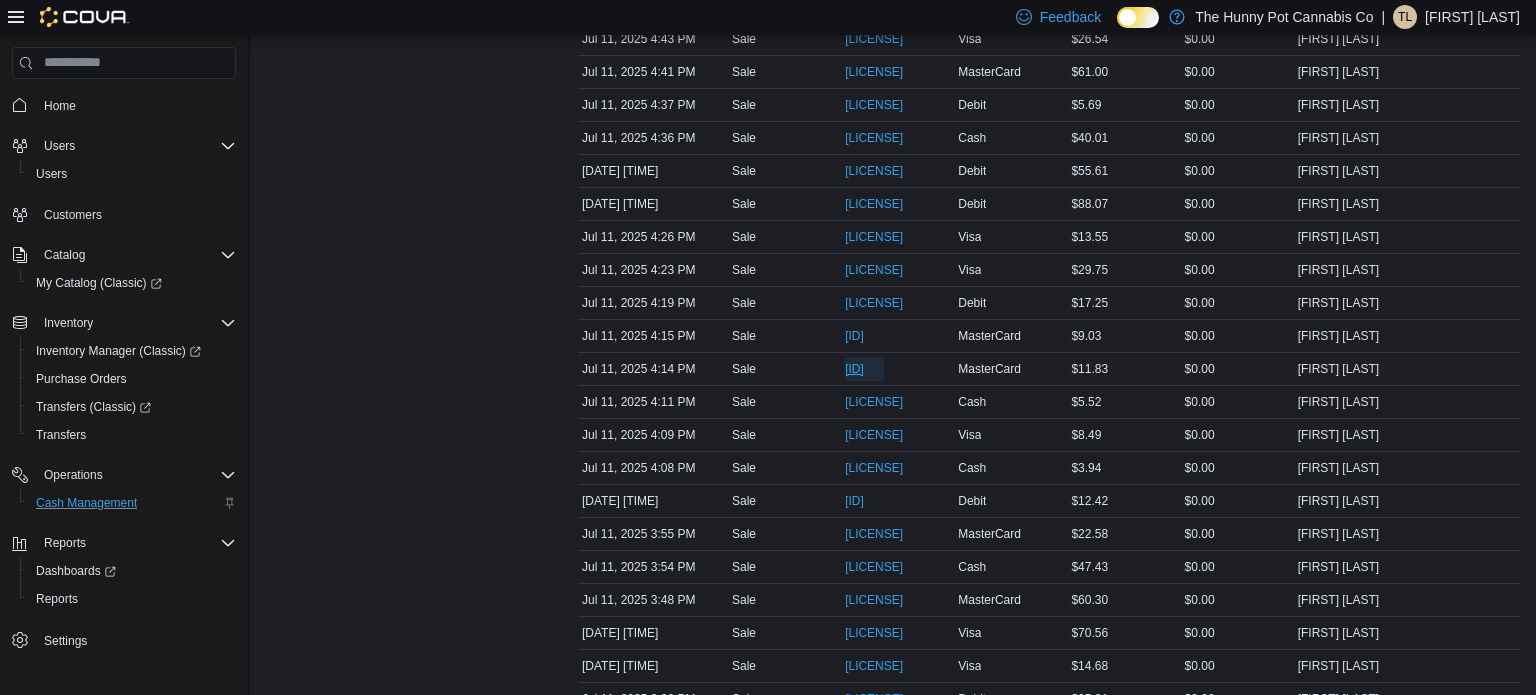 click on "IN5LJ3-5560213" at bounding box center [854, 369] 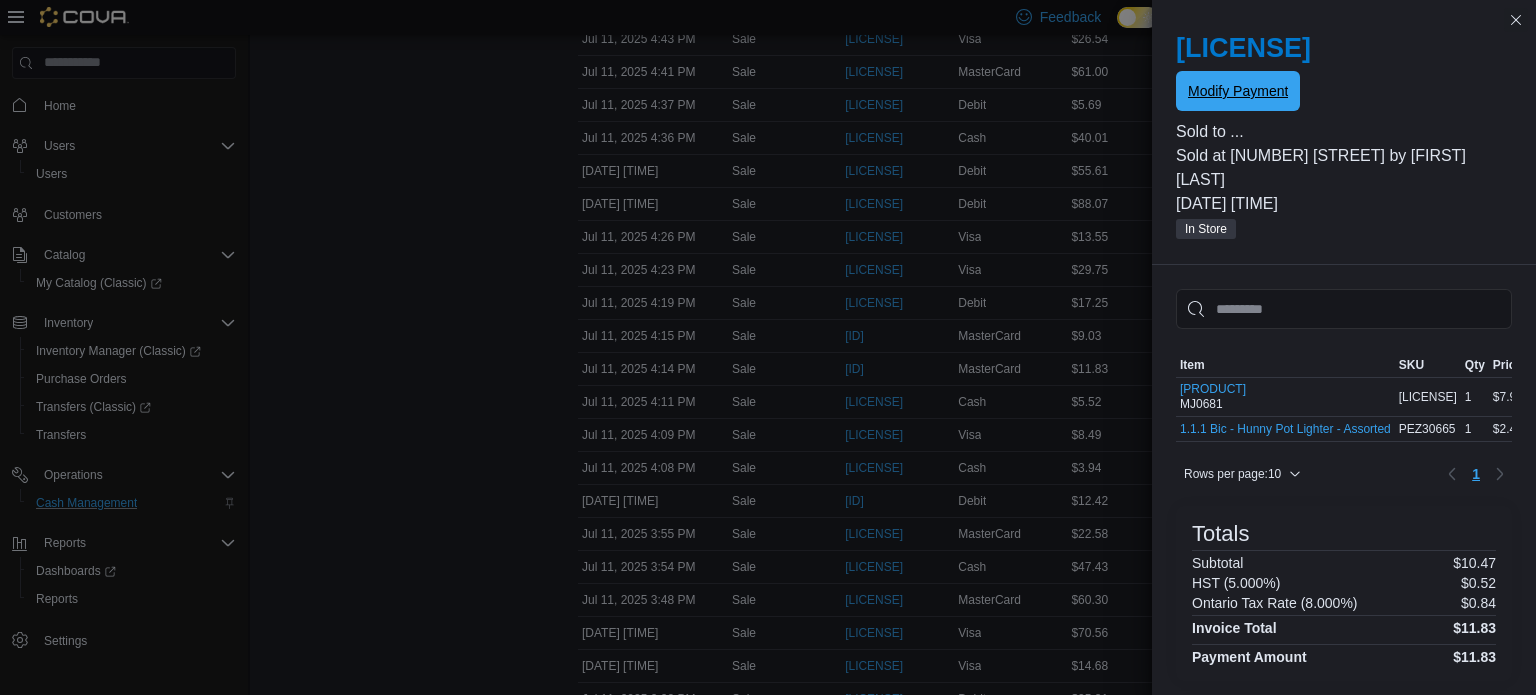 click on "Modify Payment" at bounding box center (1238, 91) 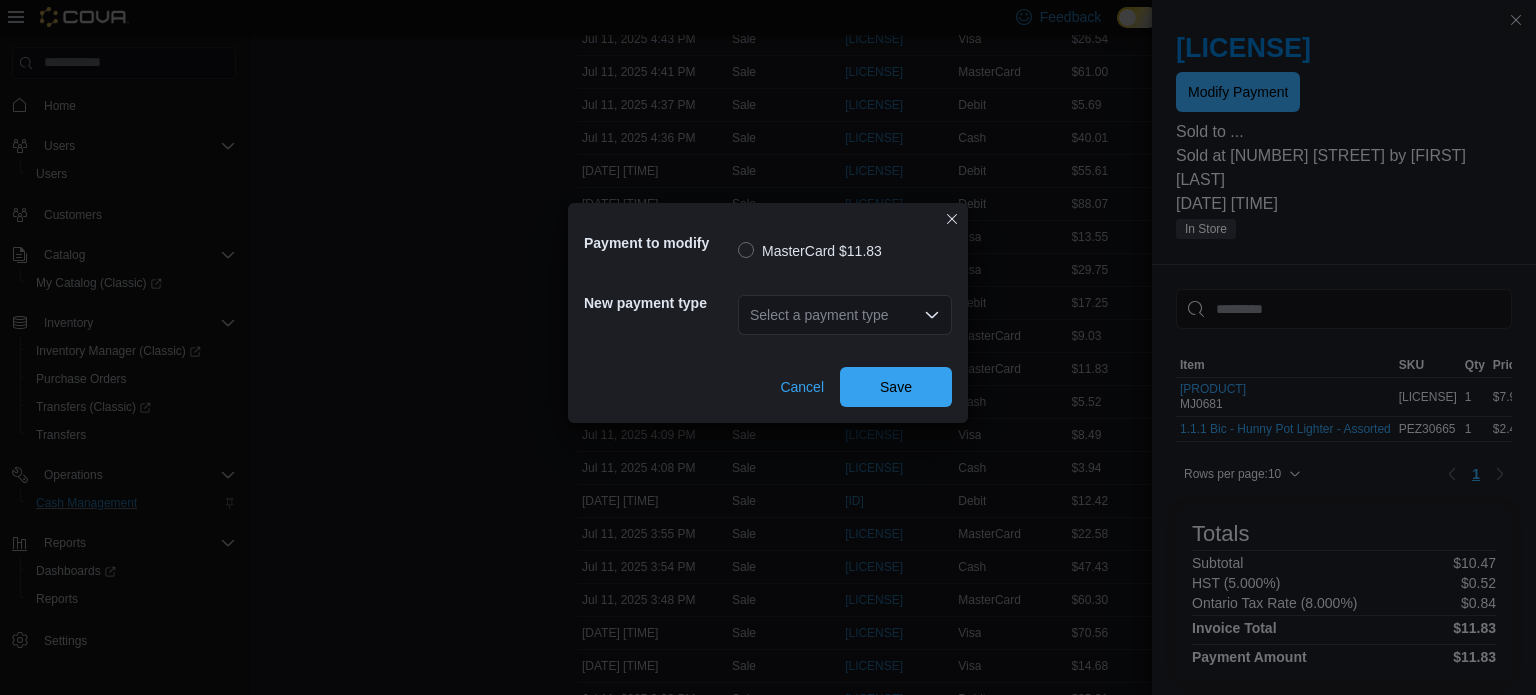 click on "Select a payment type" at bounding box center [845, 315] 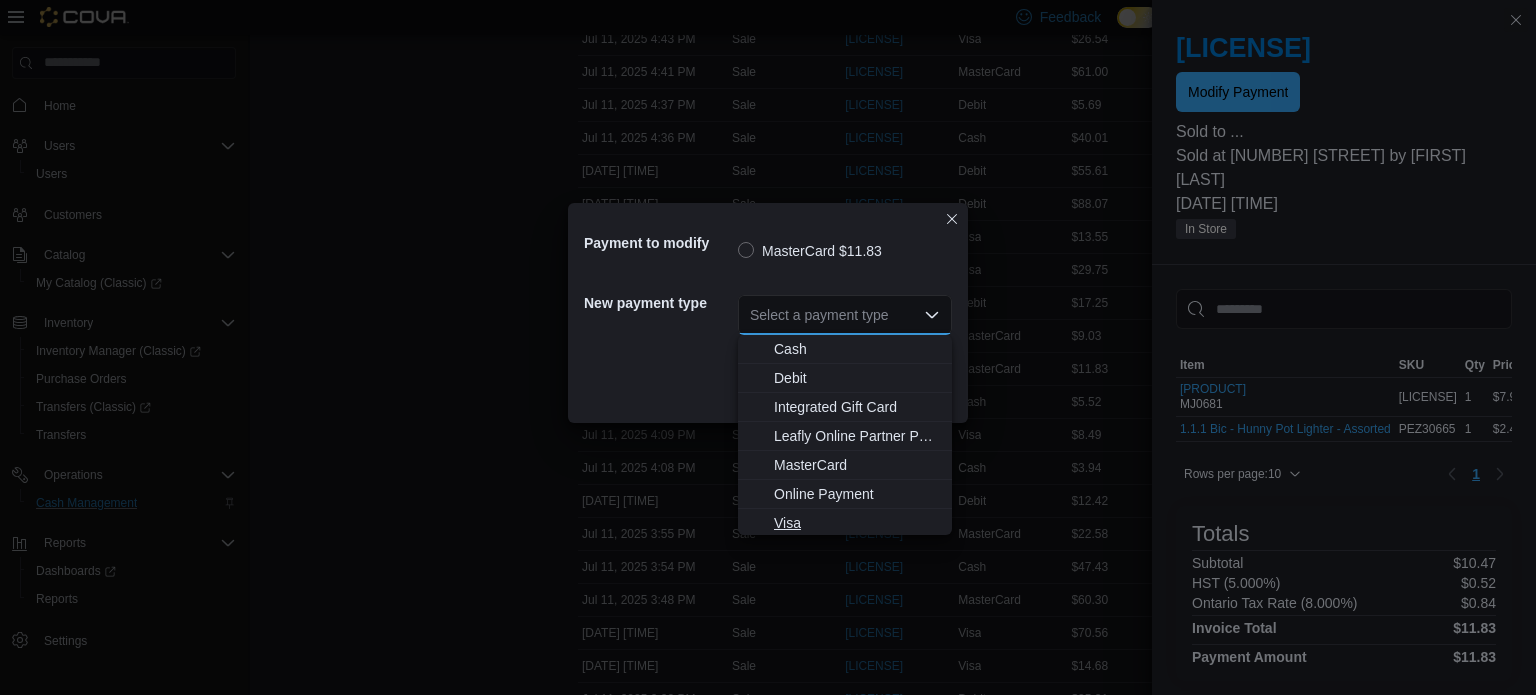 click on "Visa" at bounding box center (857, 523) 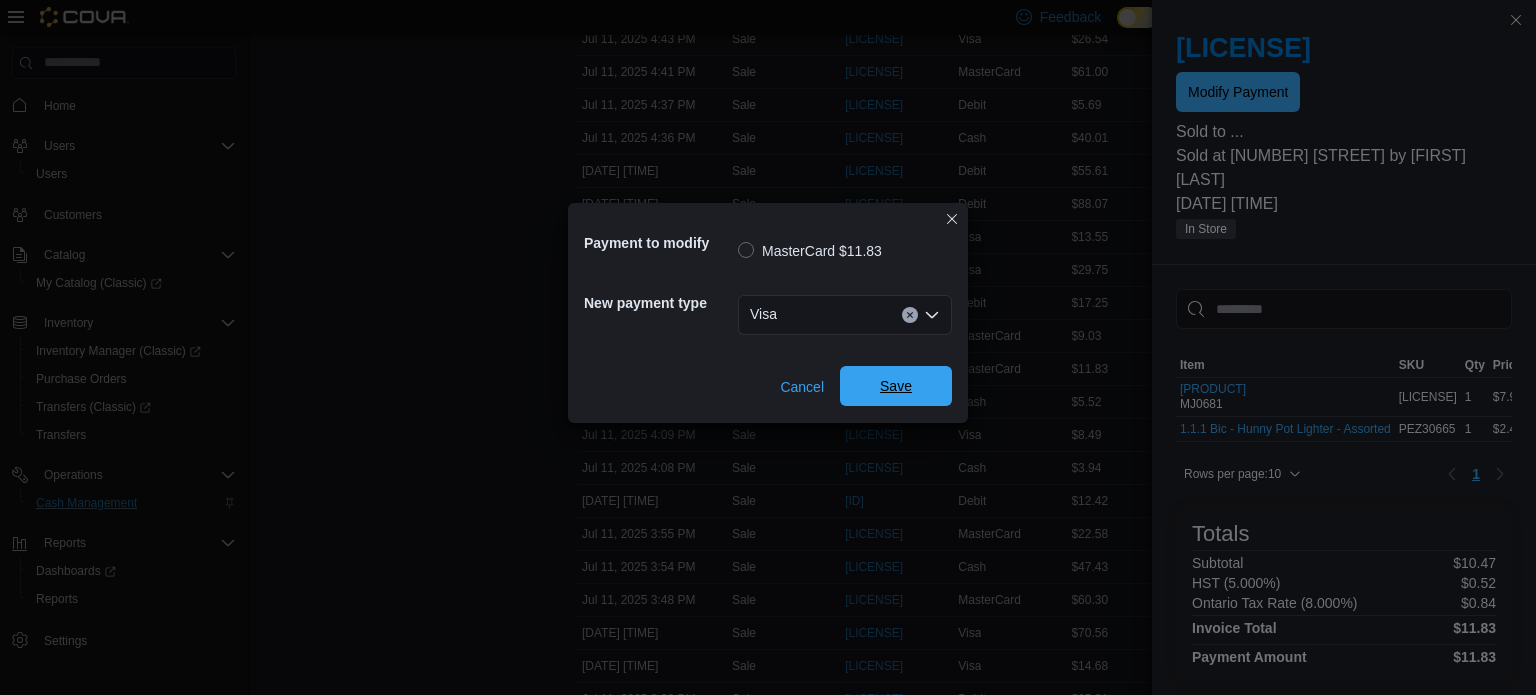 click on "Save" at bounding box center [896, 386] 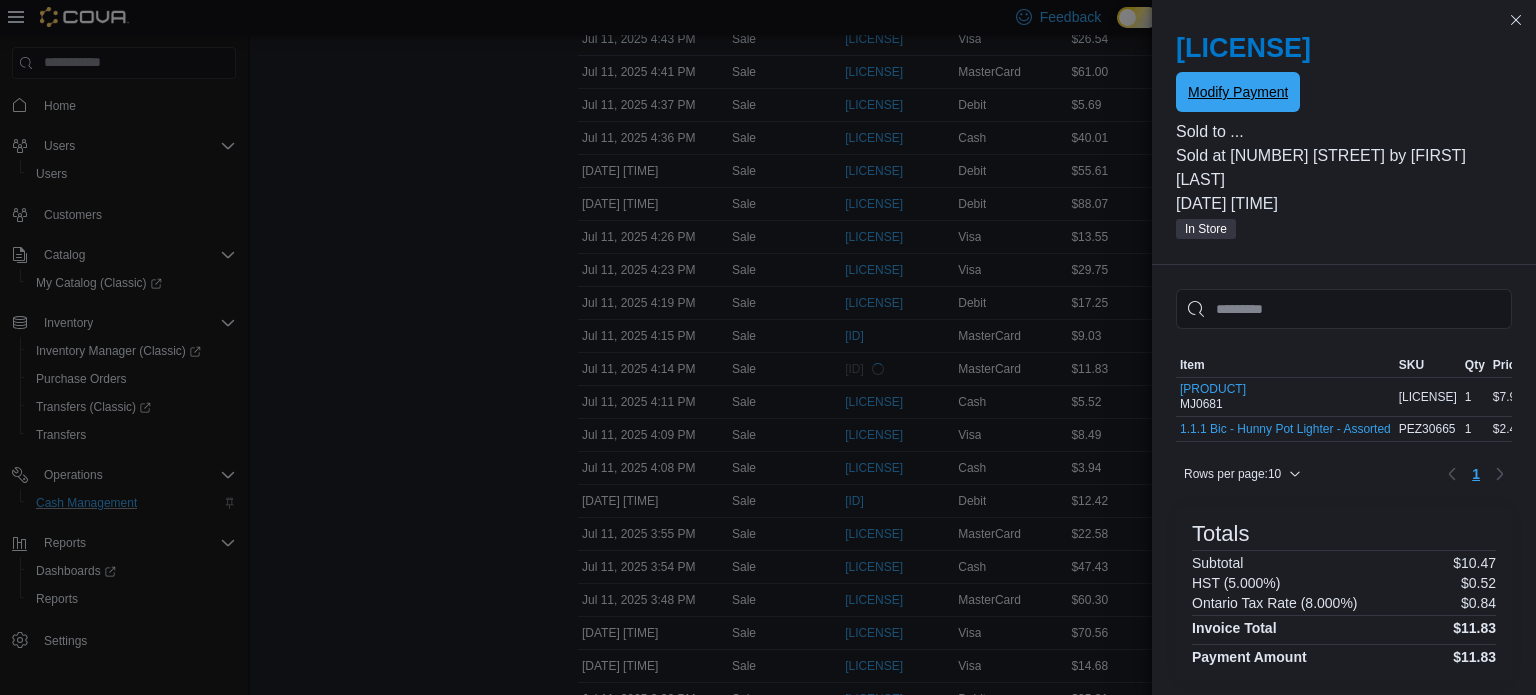 scroll, scrollTop: 0, scrollLeft: 0, axis: both 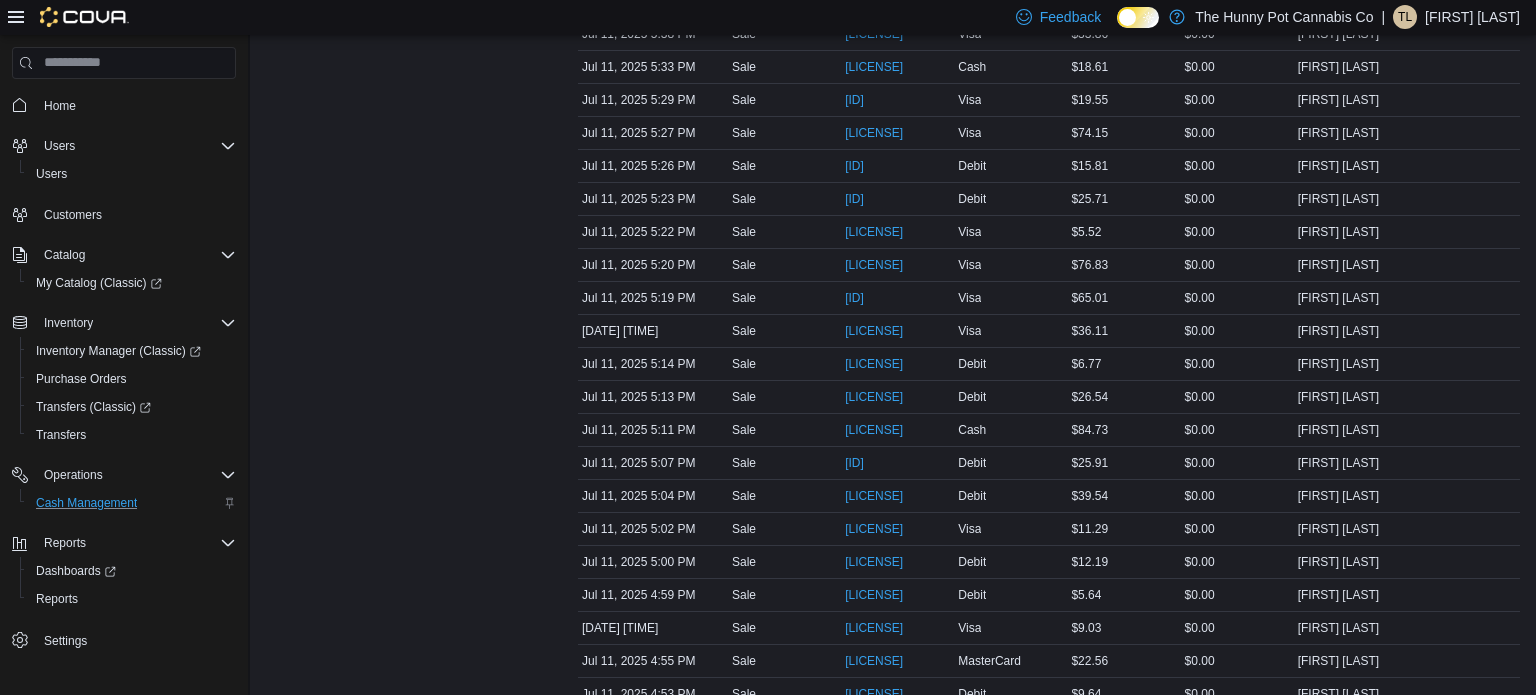 click on "Transactions Summary   # of Sales 169 # of Refunds 1 Total Transactions 172 Sales Summary   Total Cash $379.35 Total Non-Cash $3,617.50 Drawer Total $3,996.85" at bounding box center [406, 474] 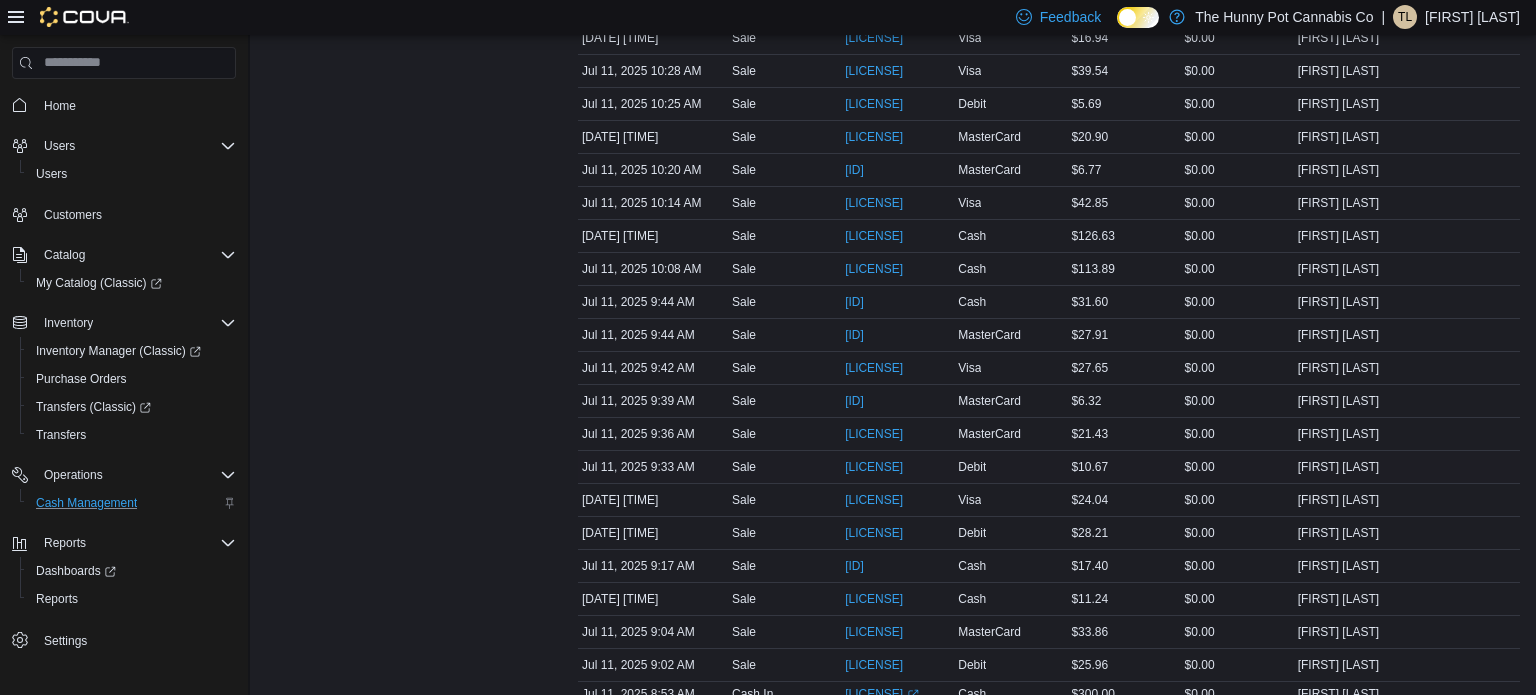 scroll, scrollTop: 5348, scrollLeft: 0, axis: vertical 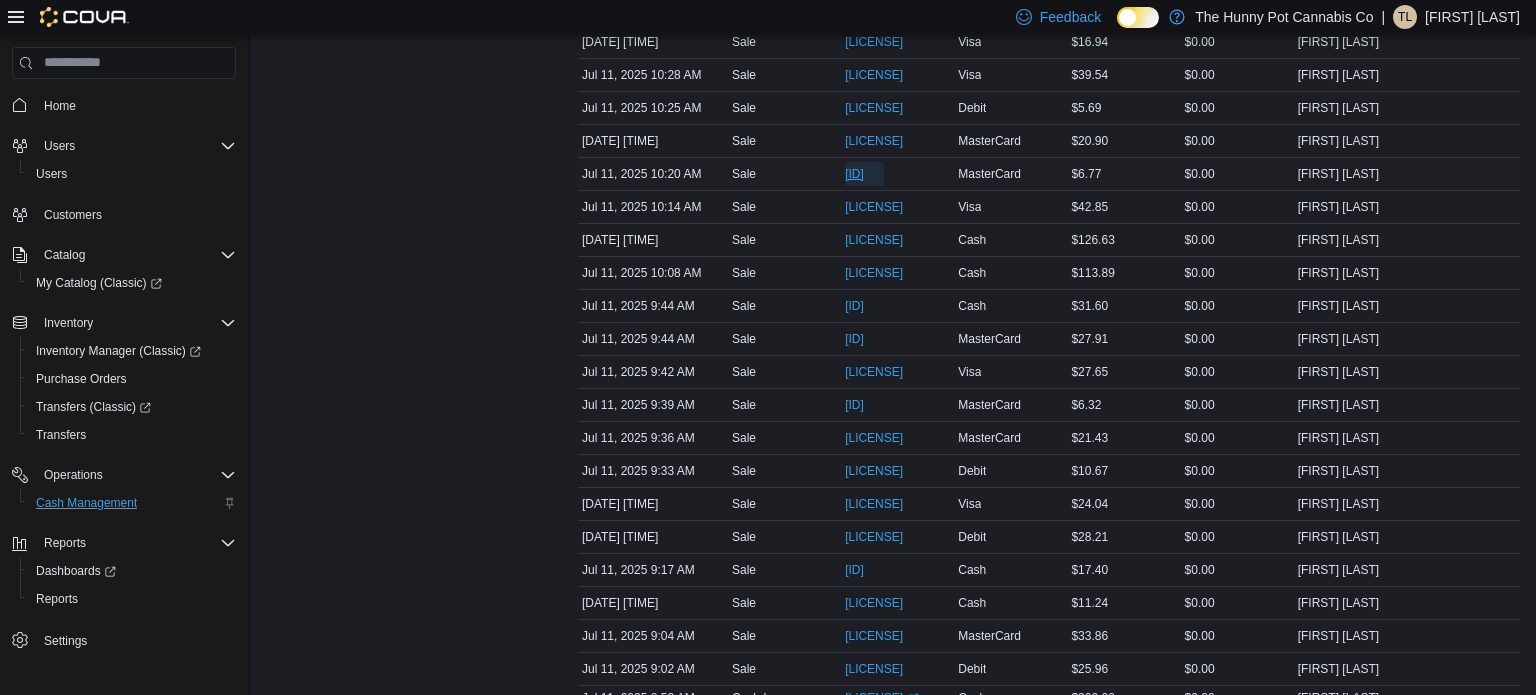 click on "IN5LJ3-5557638" at bounding box center (854, 174) 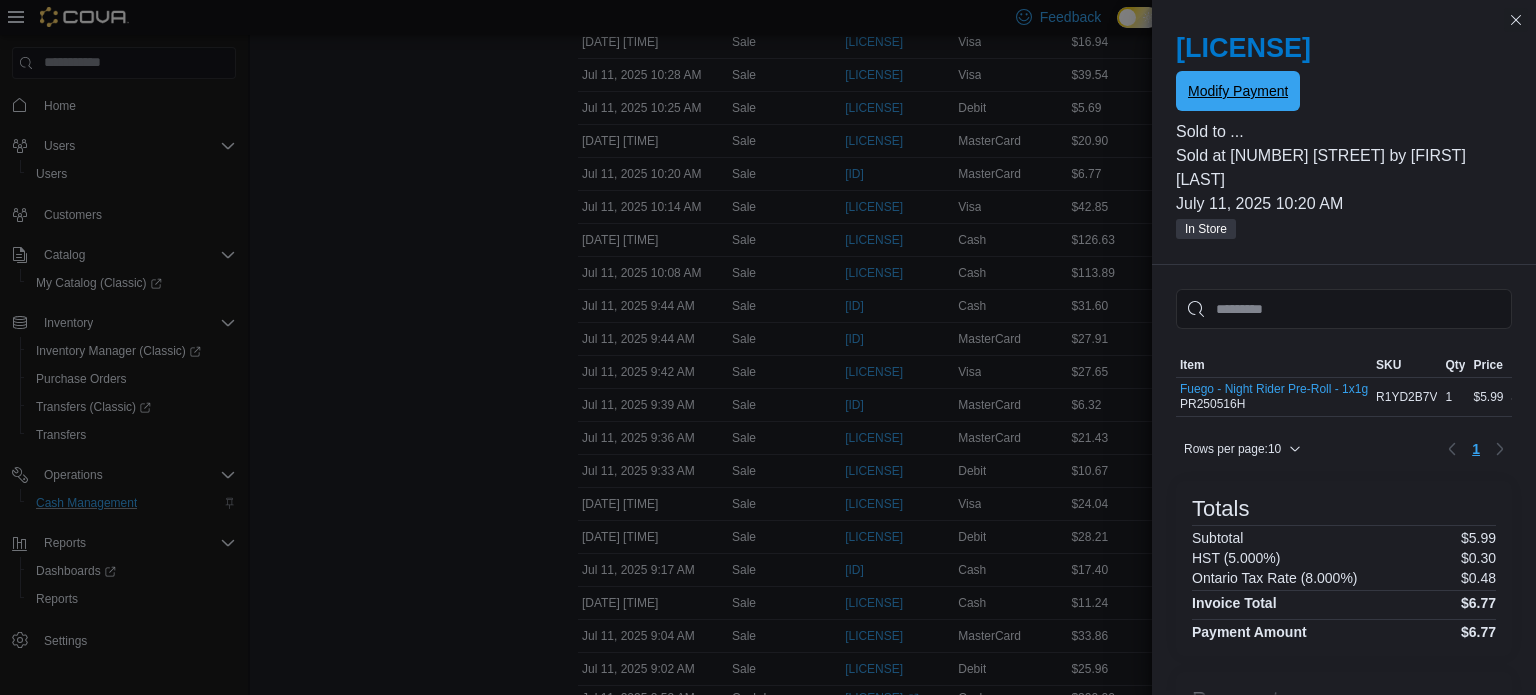 click on "Modify Payment" at bounding box center [1238, 91] 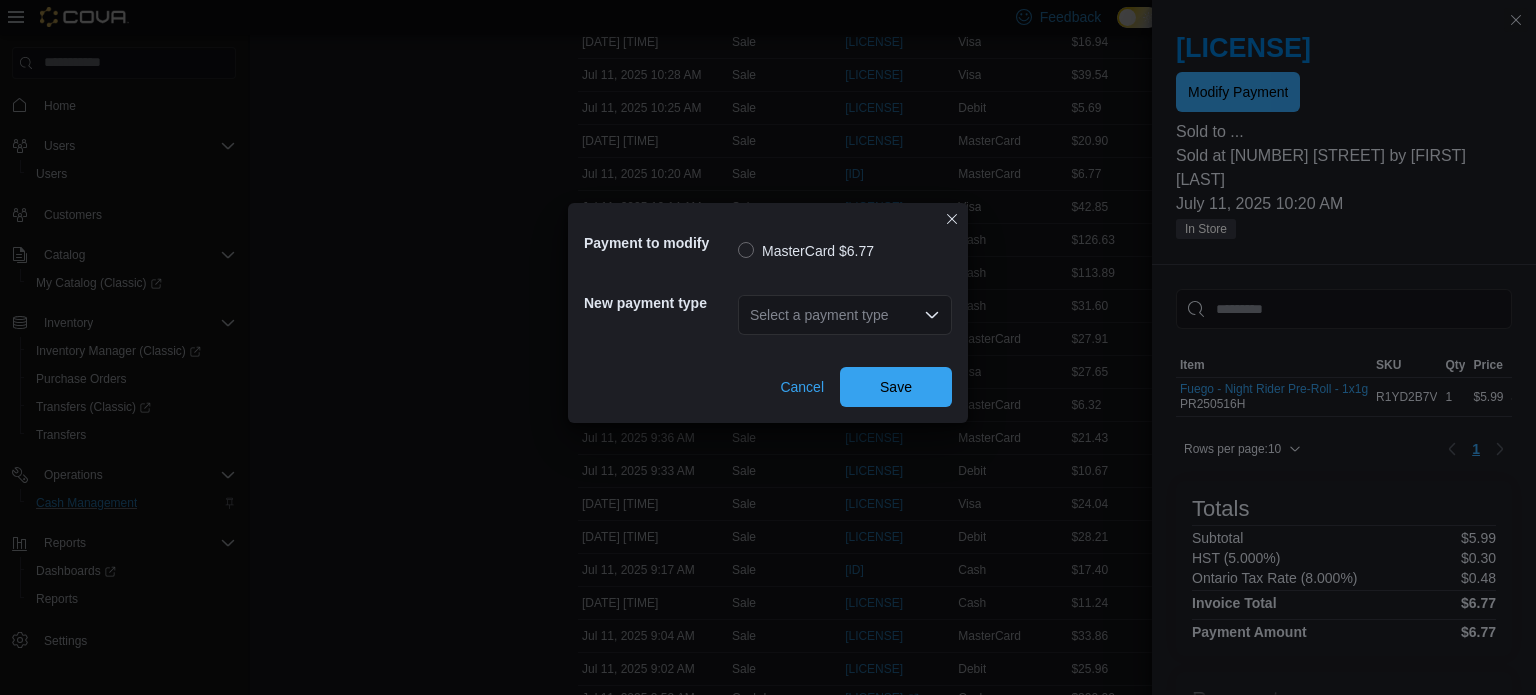 click on "Select a payment type" at bounding box center [845, 315] 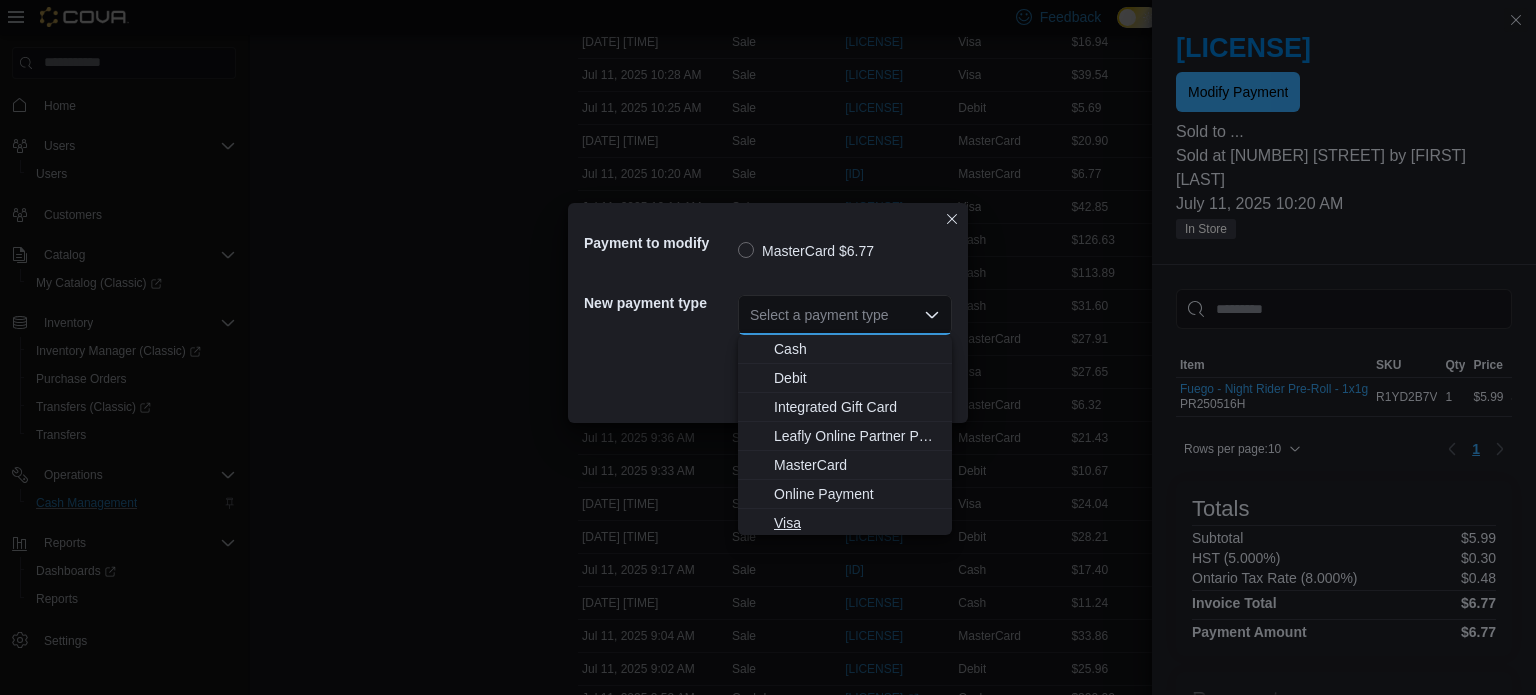 click on "Visa" at bounding box center [857, 523] 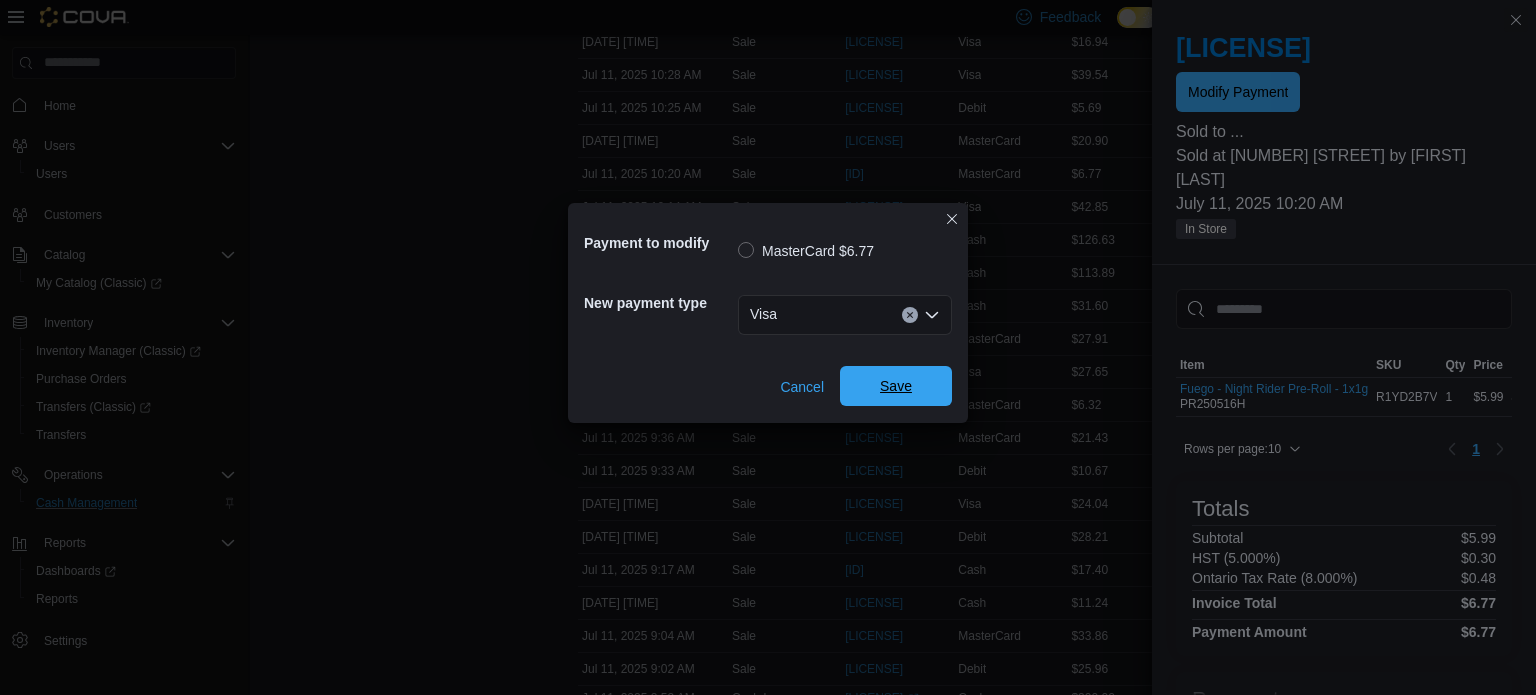 click on "Save" at bounding box center (896, 386) 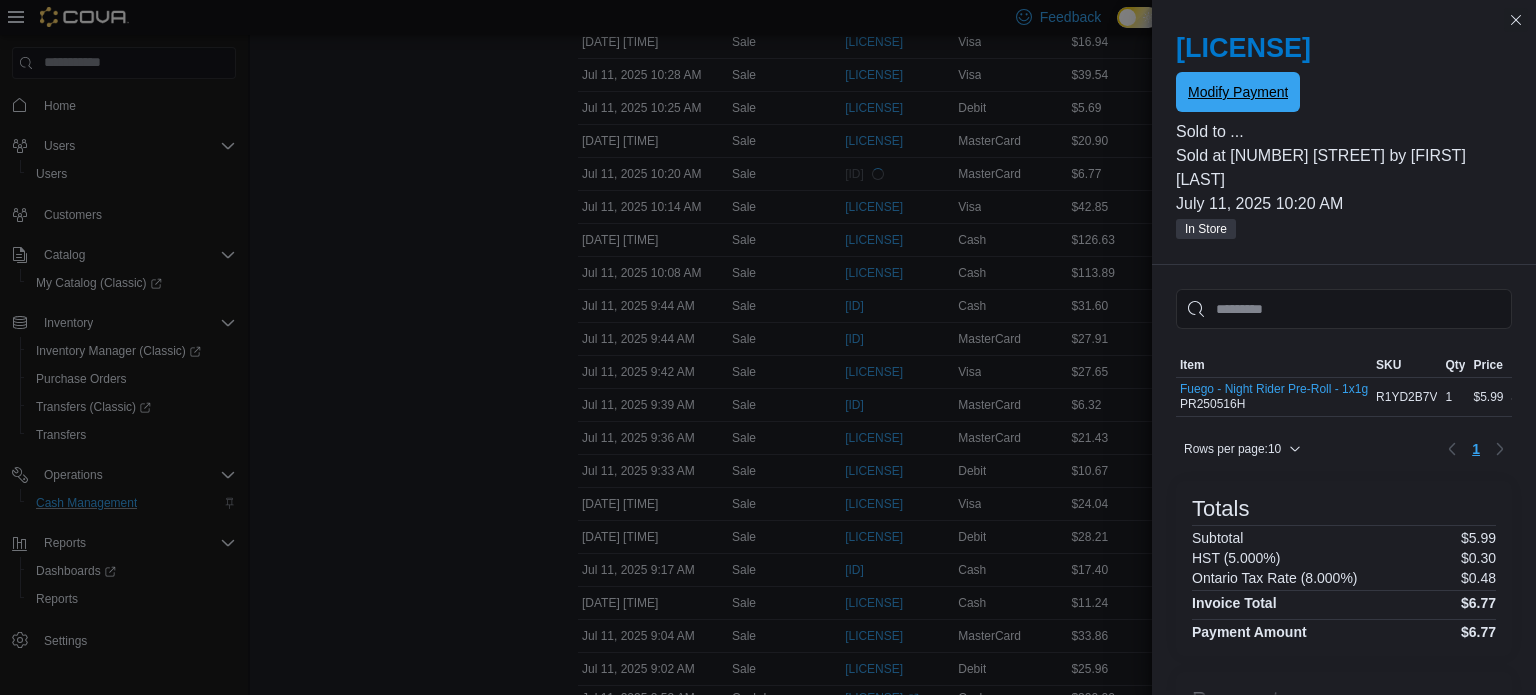 scroll, scrollTop: 0, scrollLeft: 0, axis: both 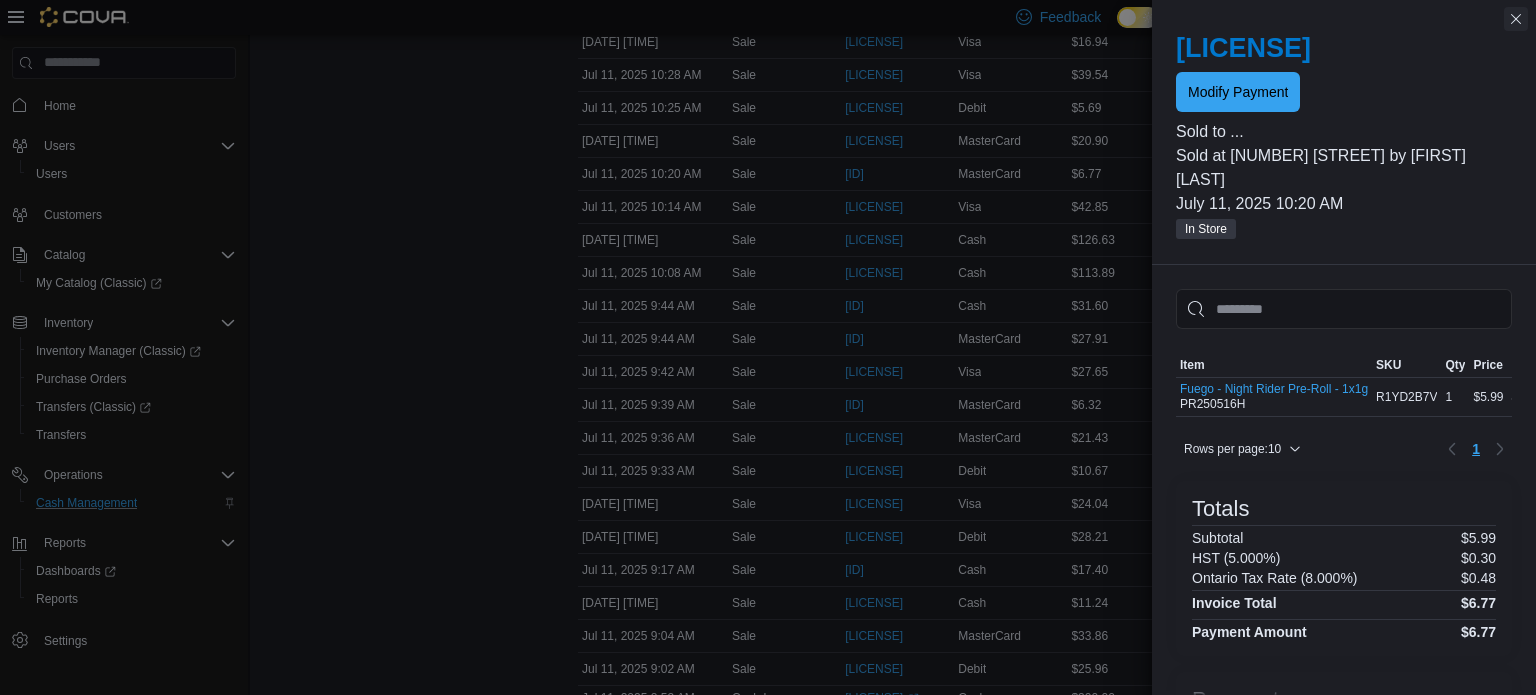 click at bounding box center (1516, 19) 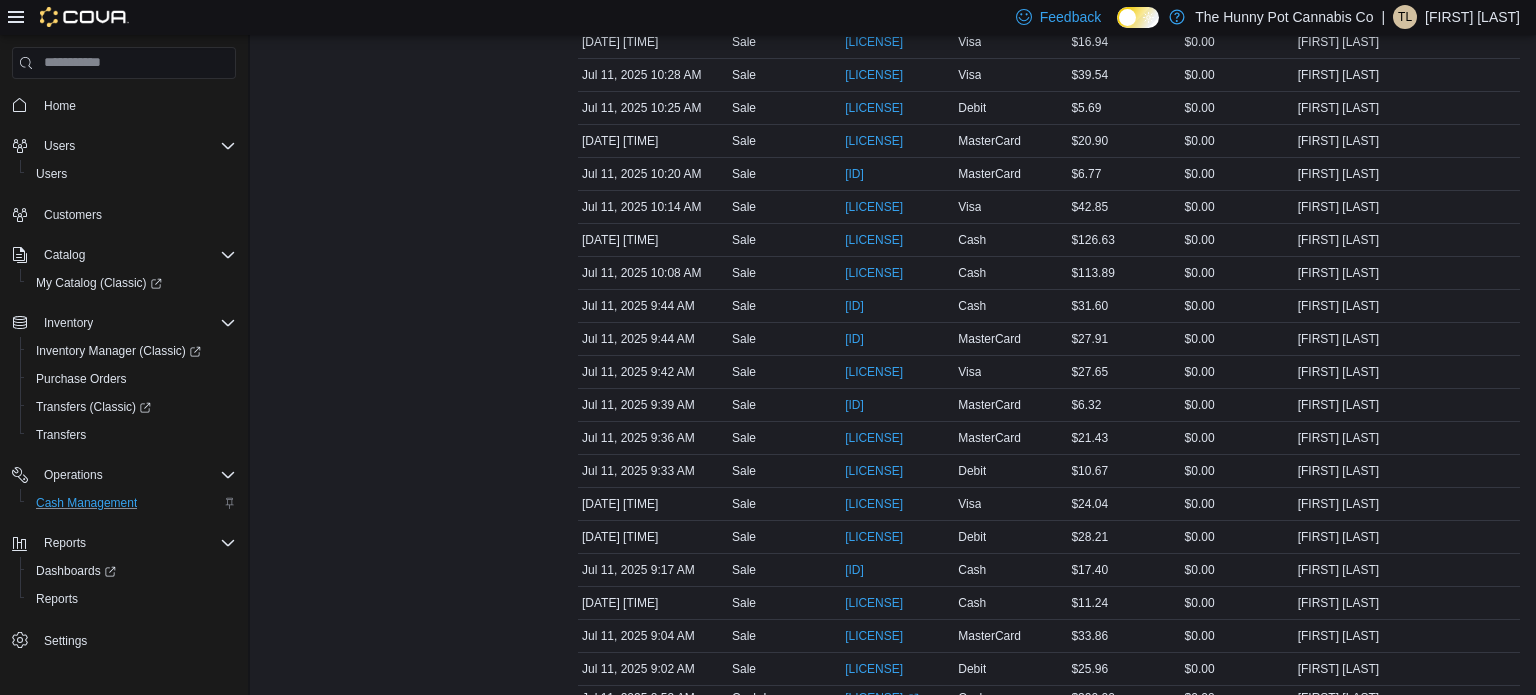 click on "Transactions Summary   # of Sales 175 # of Refunds 1 Total Transactions 178 Sales Summary   Total Cash $379.35 Total Non-Cash $3,731.88 Drawer Total $4,111.23" at bounding box center (406, -2191) 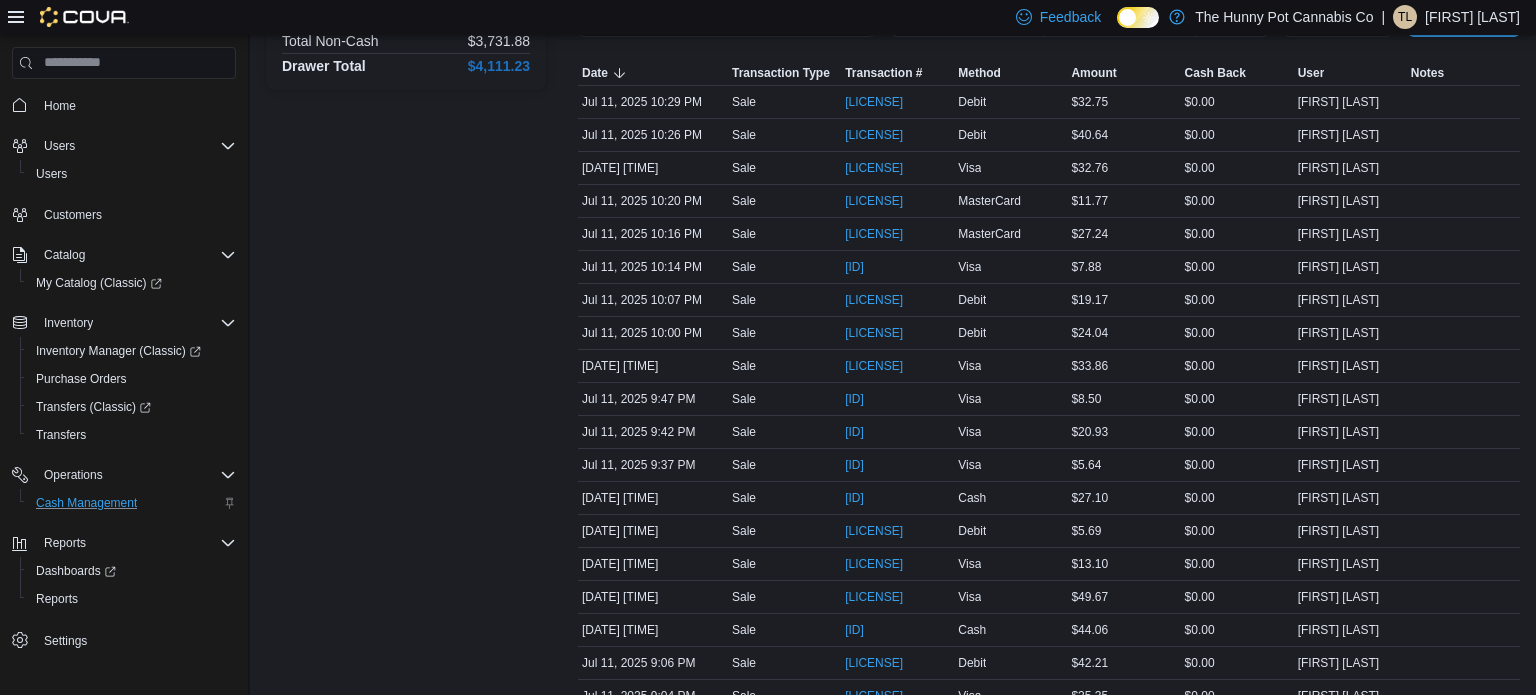 scroll, scrollTop: 0, scrollLeft: 0, axis: both 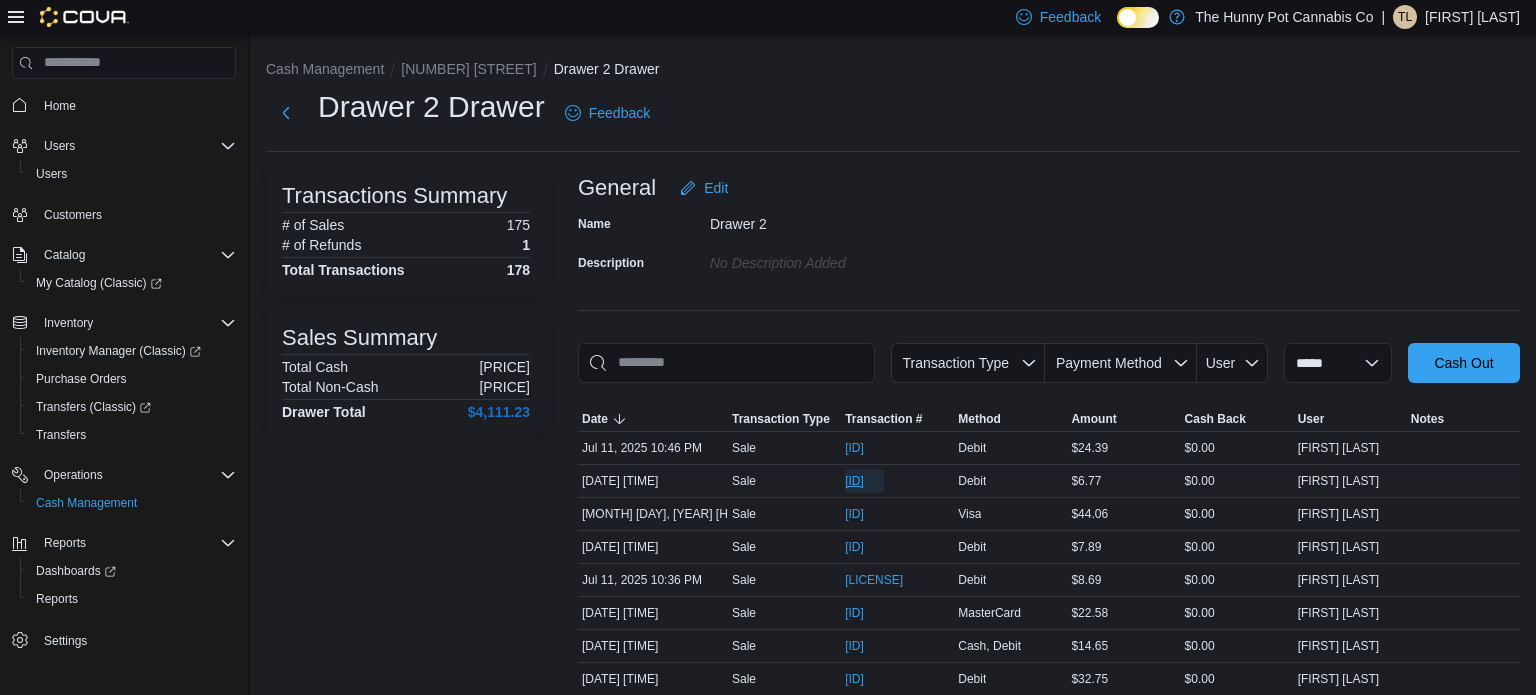 click on "[ID]" at bounding box center [854, 481] 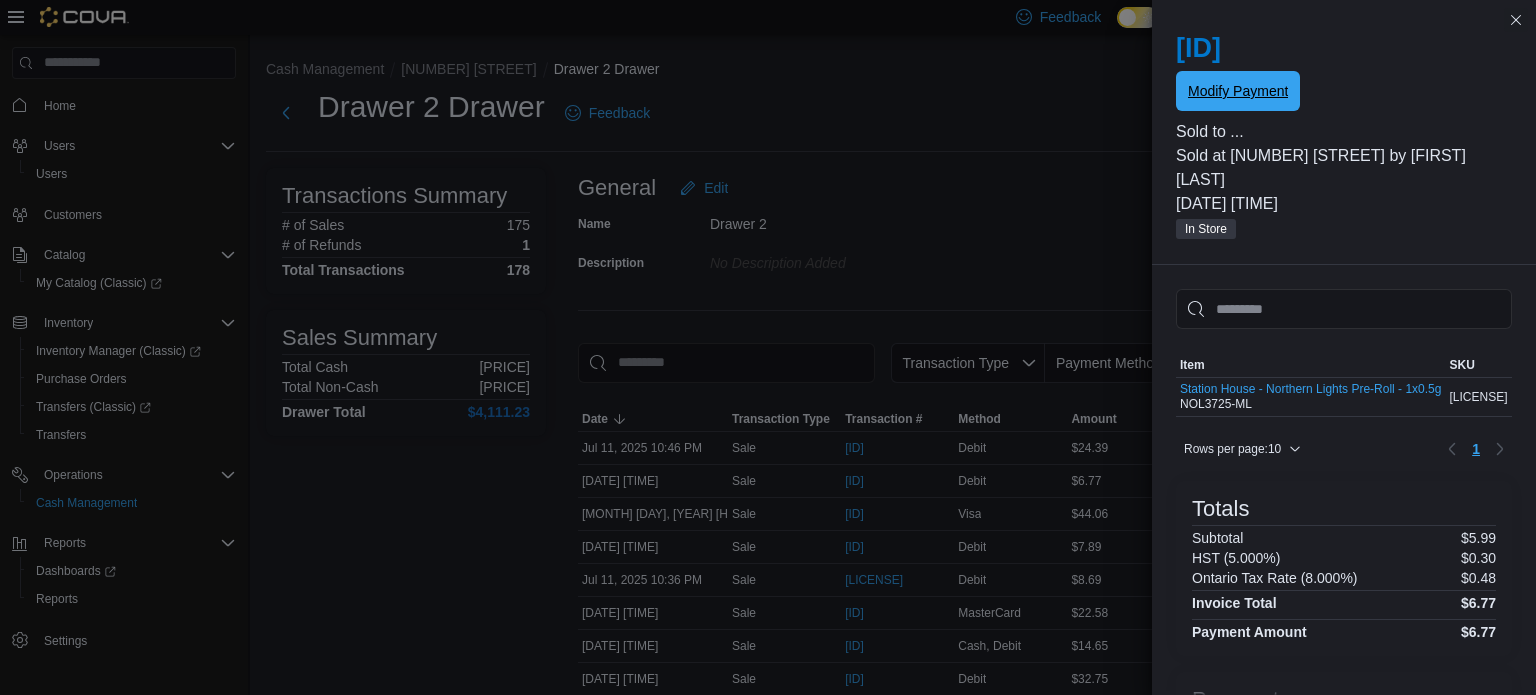 click on "Modify Payment" at bounding box center (1238, 91) 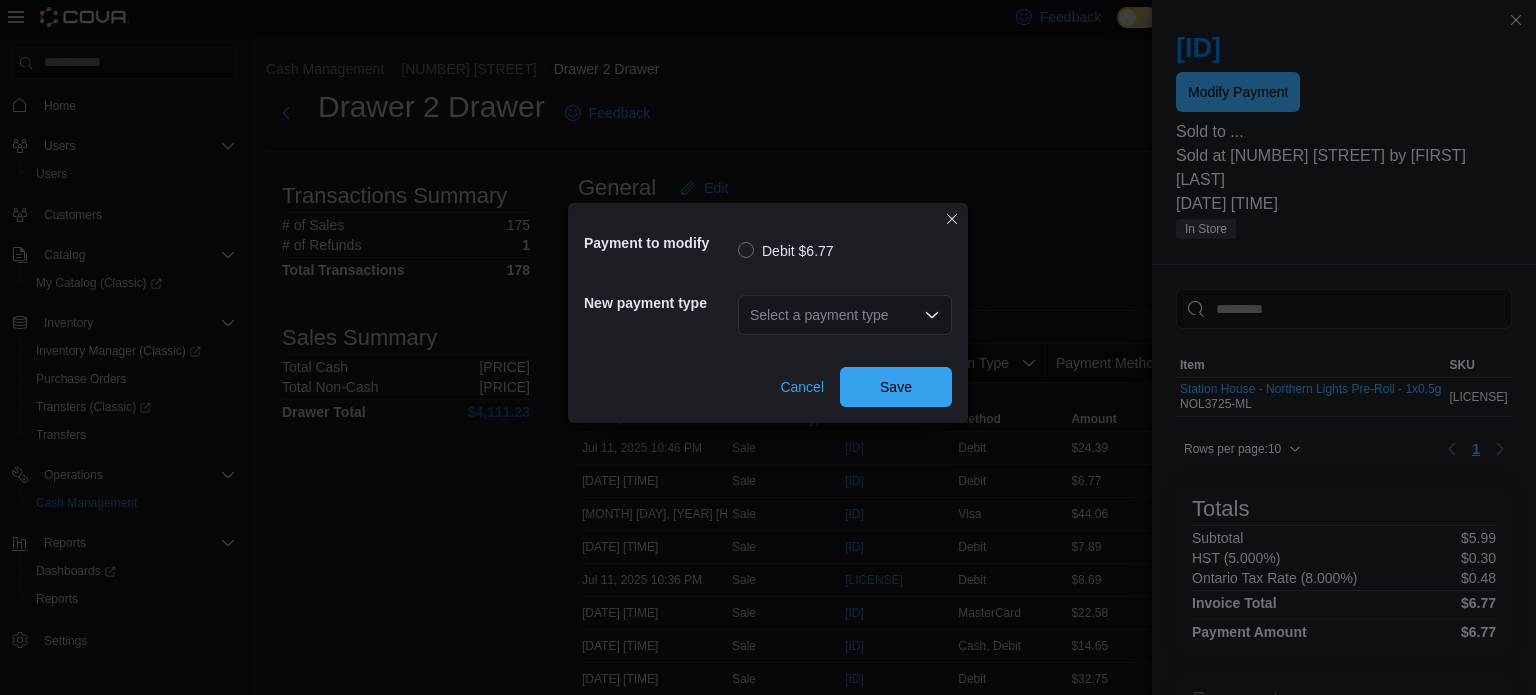 click on "Select a payment type" at bounding box center (845, 315) 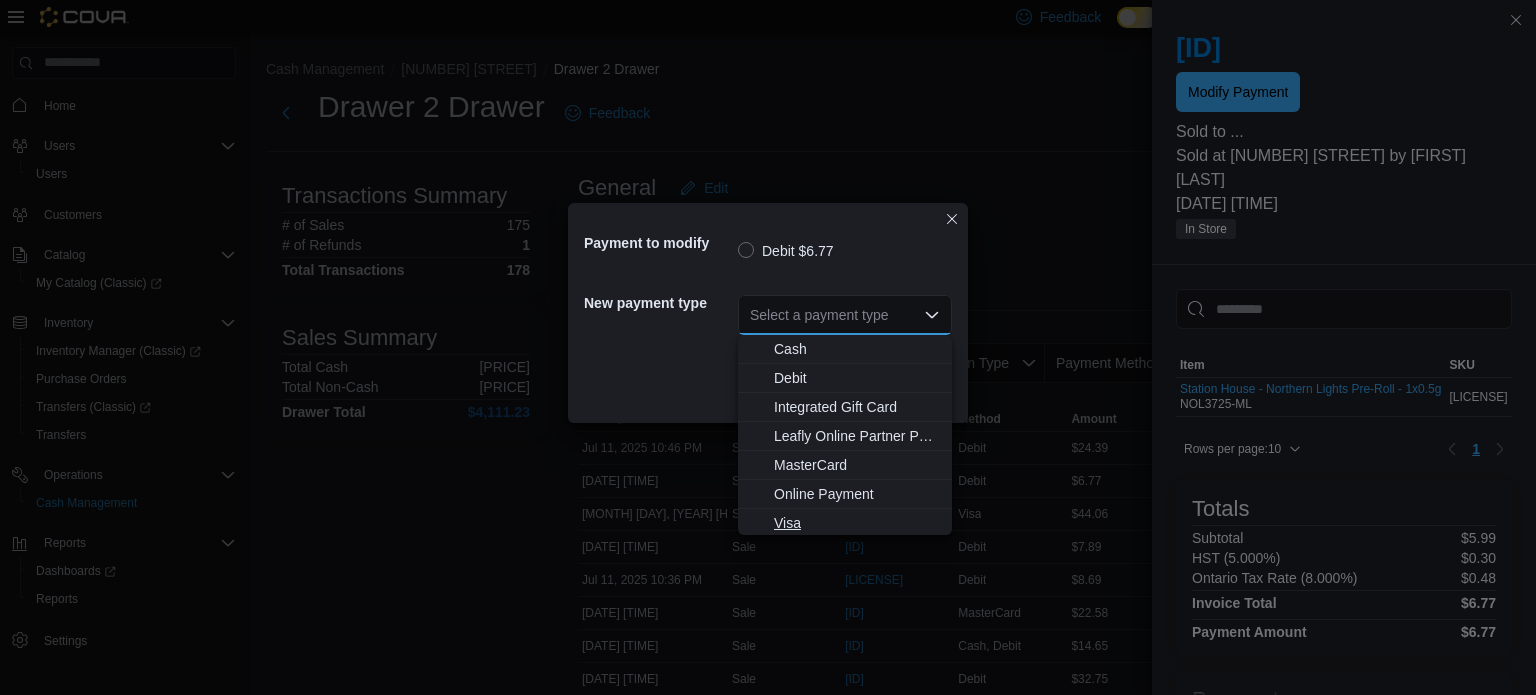 click on "Visa" at bounding box center [857, 523] 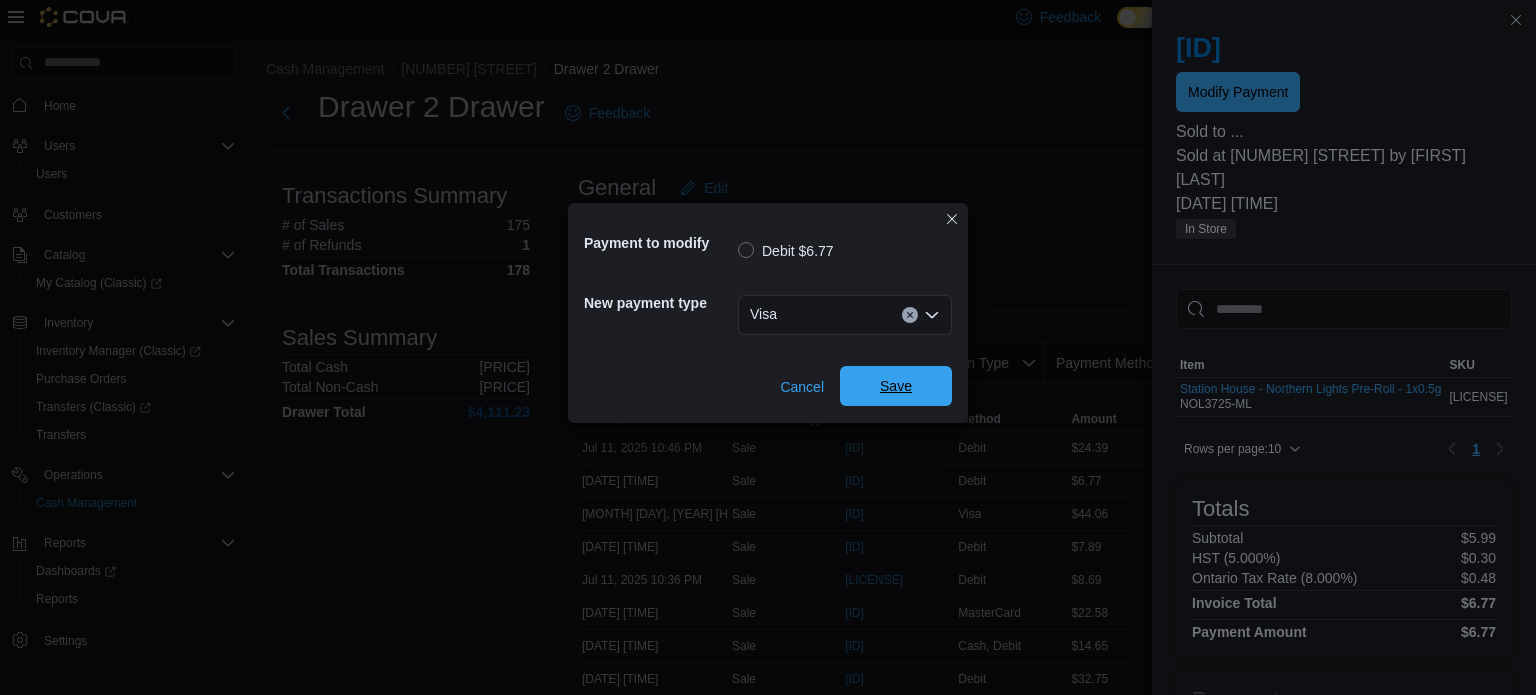 click on "Save" at bounding box center [896, 386] 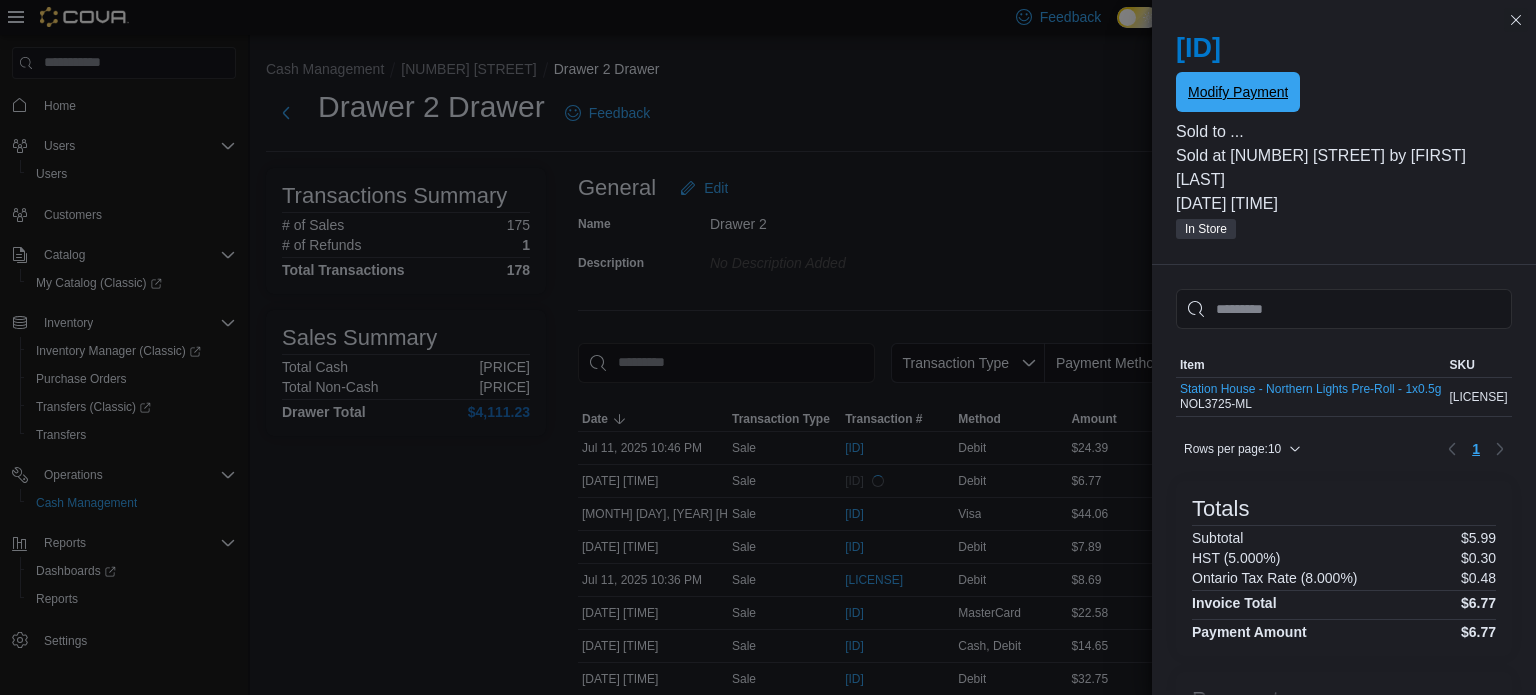 scroll, scrollTop: 0, scrollLeft: 0, axis: both 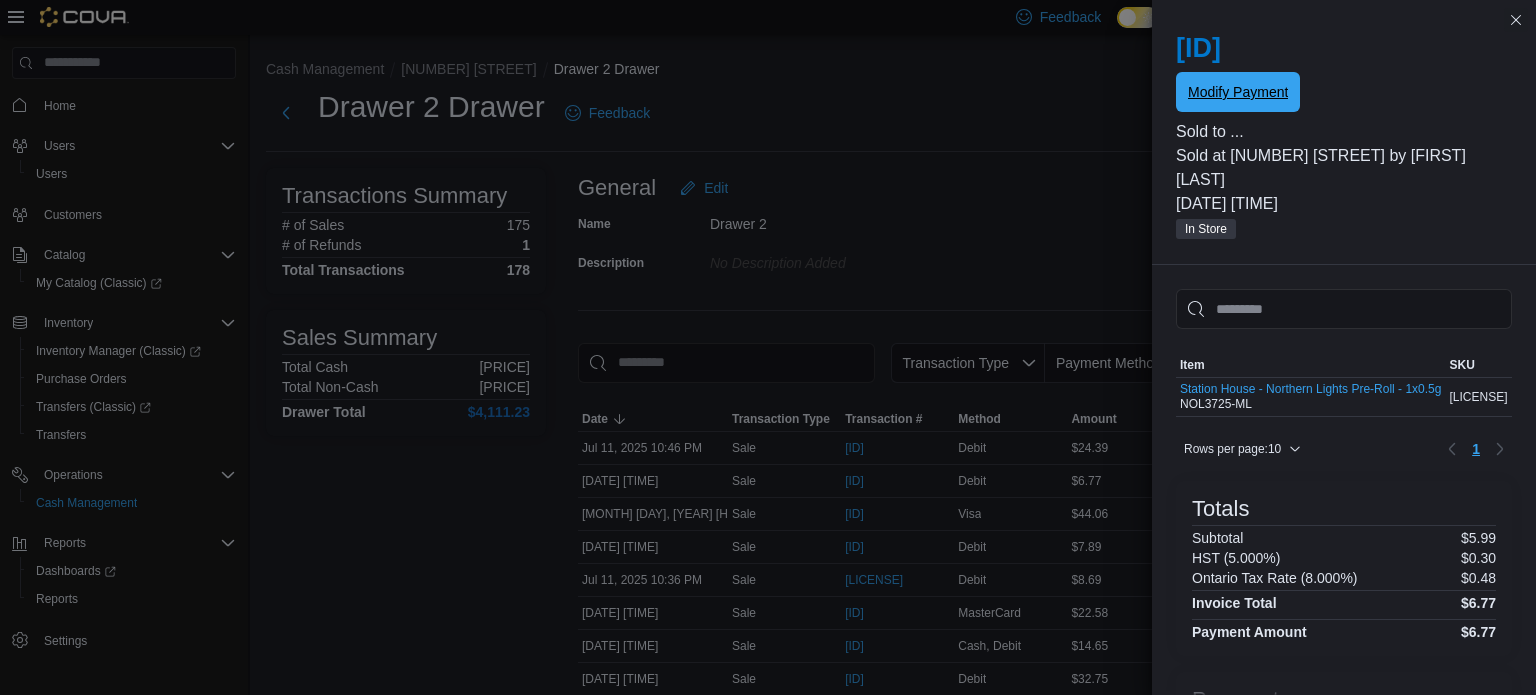 type 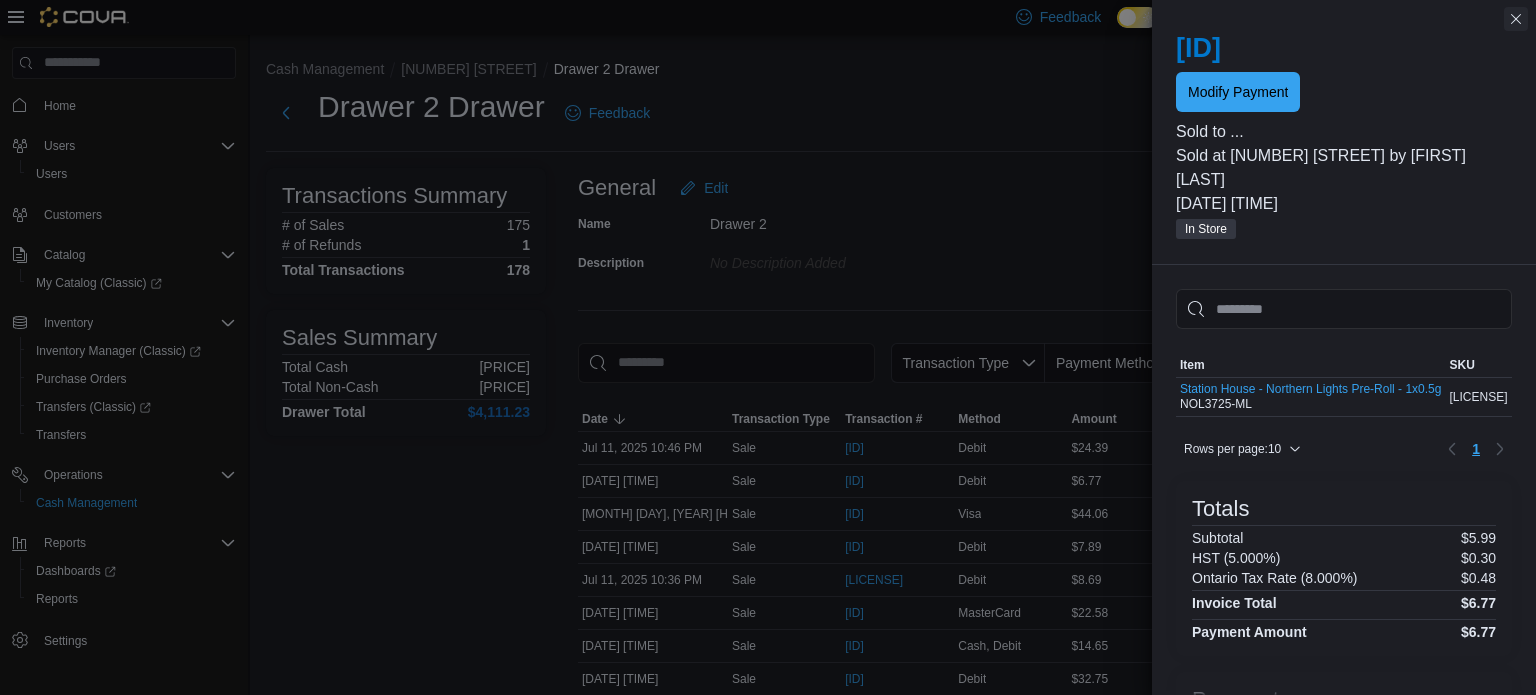 click at bounding box center [1516, 19] 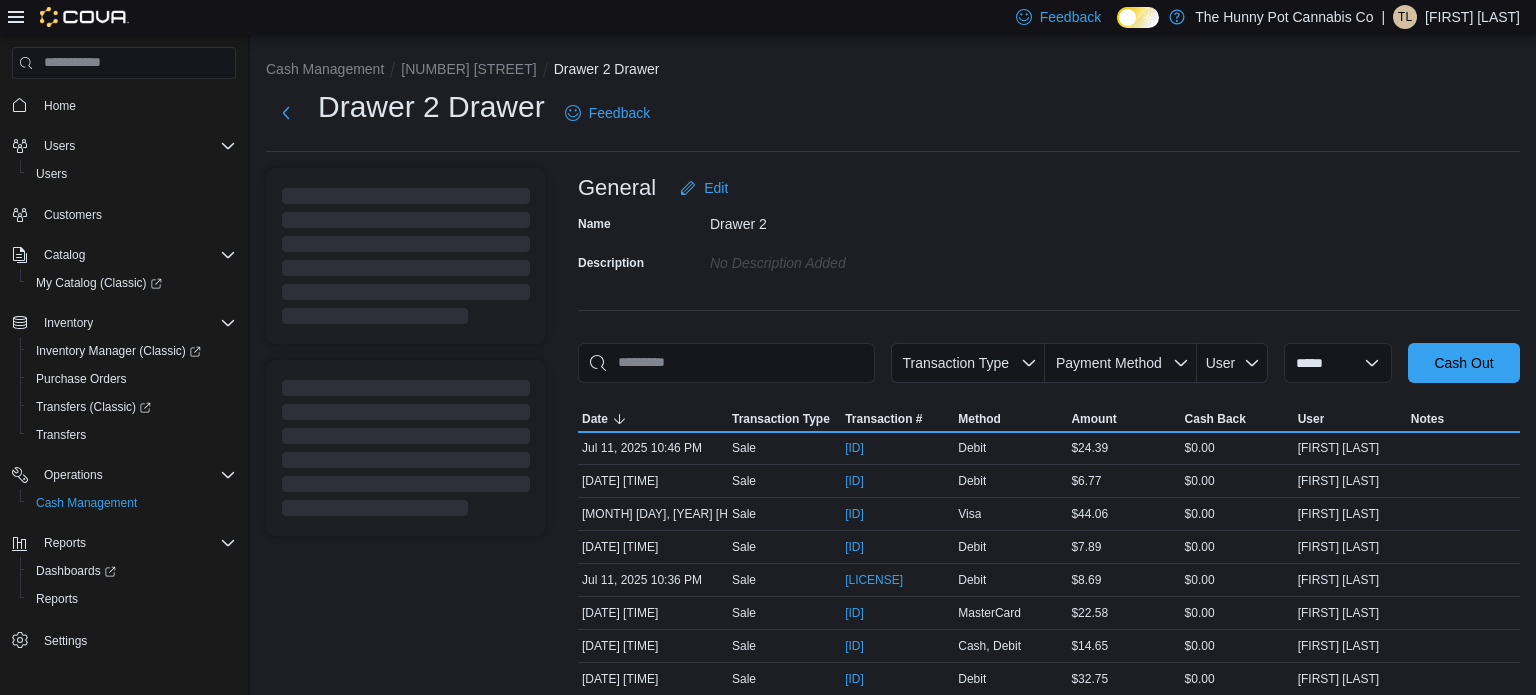 click on "General Edit" at bounding box center [1049, 188] 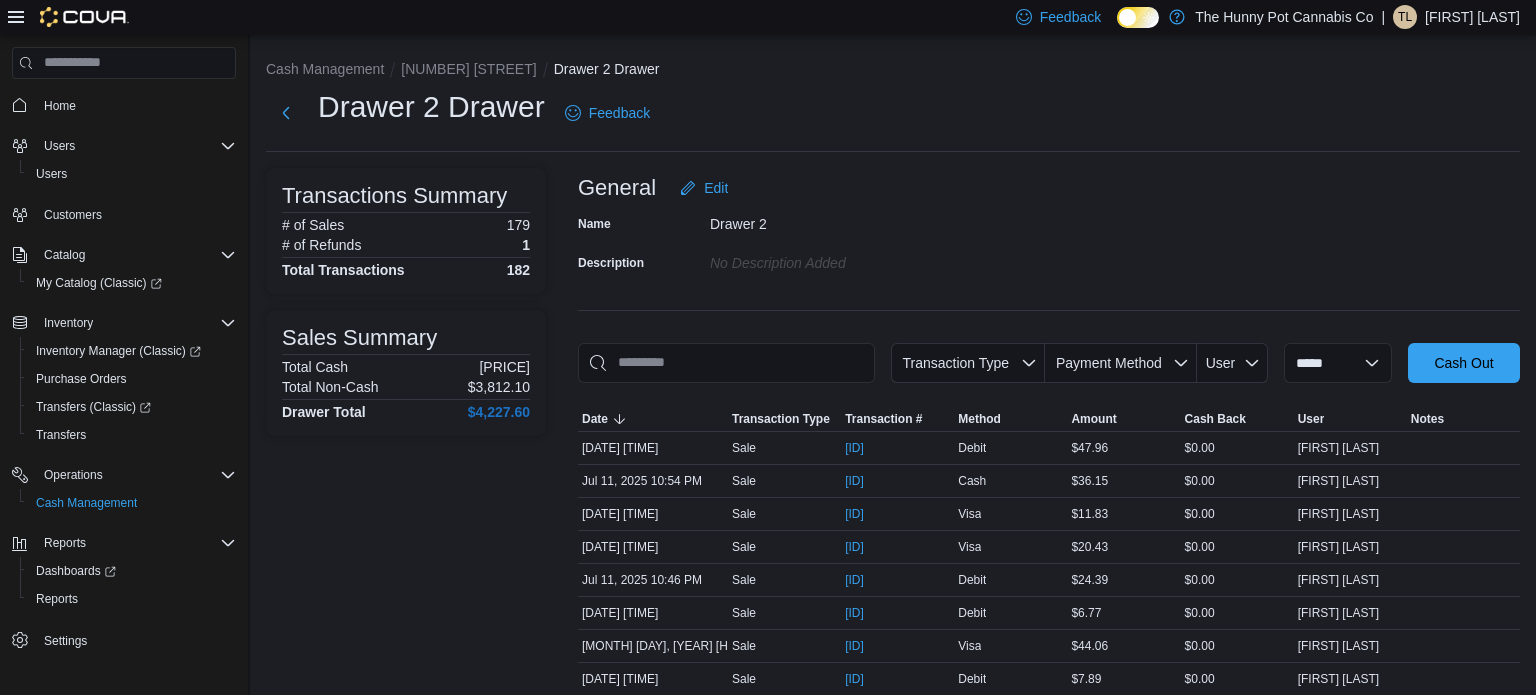 click on "No Description added" at bounding box center [844, 259] 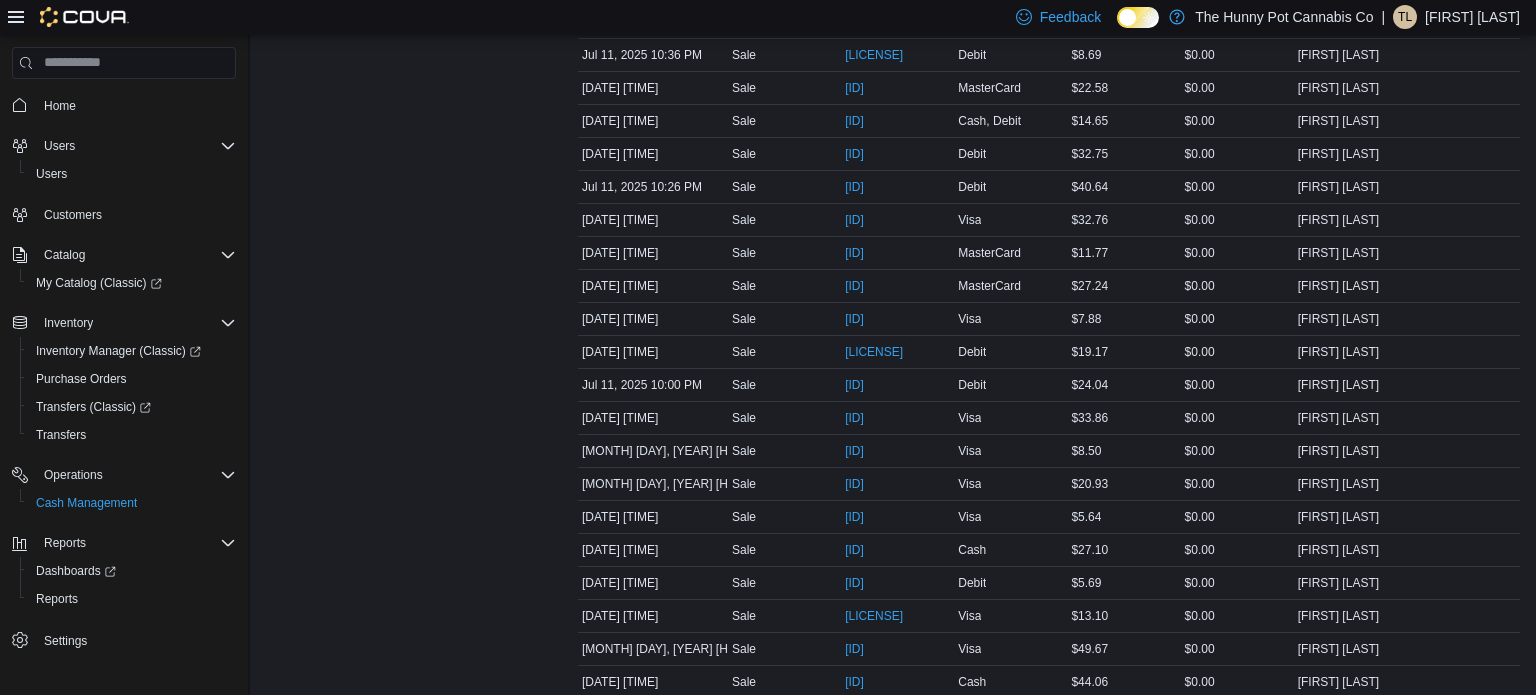 scroll, scrollTop: 3244, scrollLeft: 0, axis: vertical 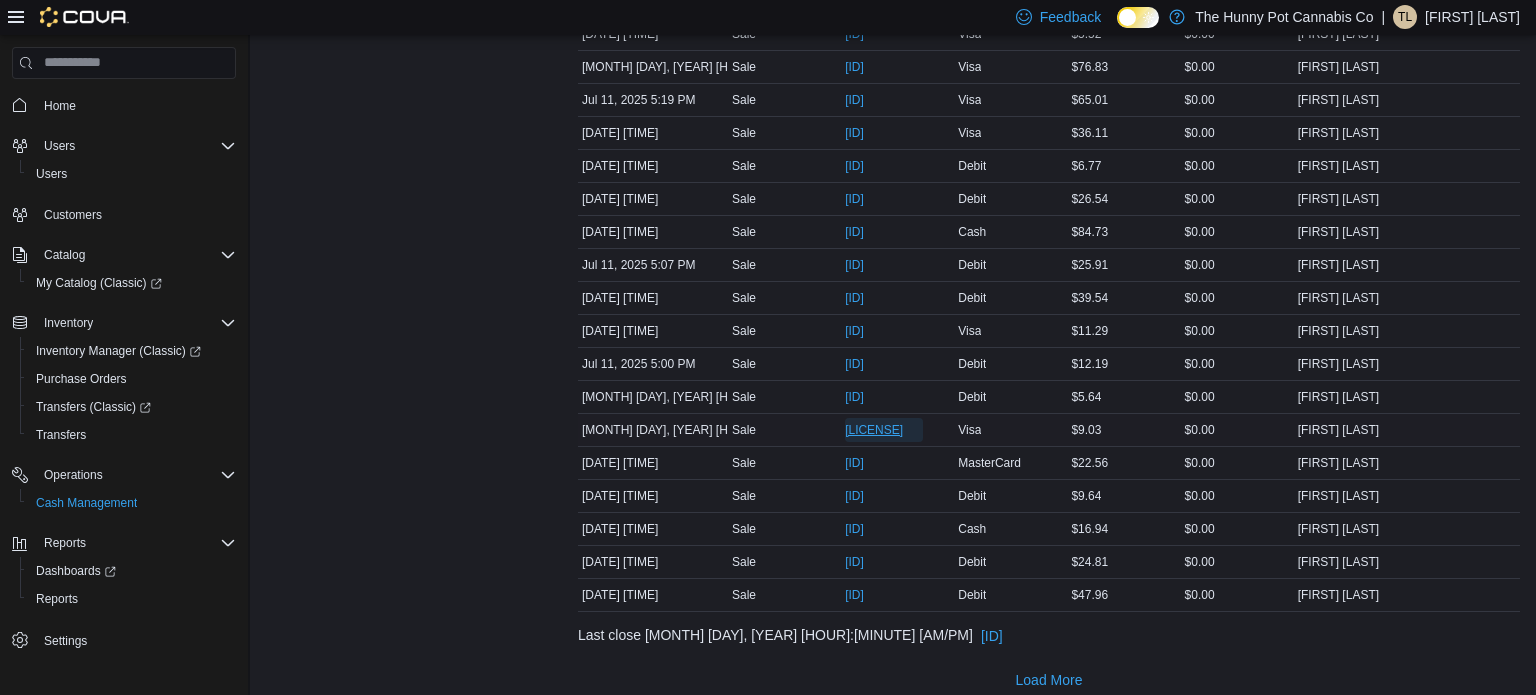 click on "[LICENSE]" at bounding box center (874, 430) 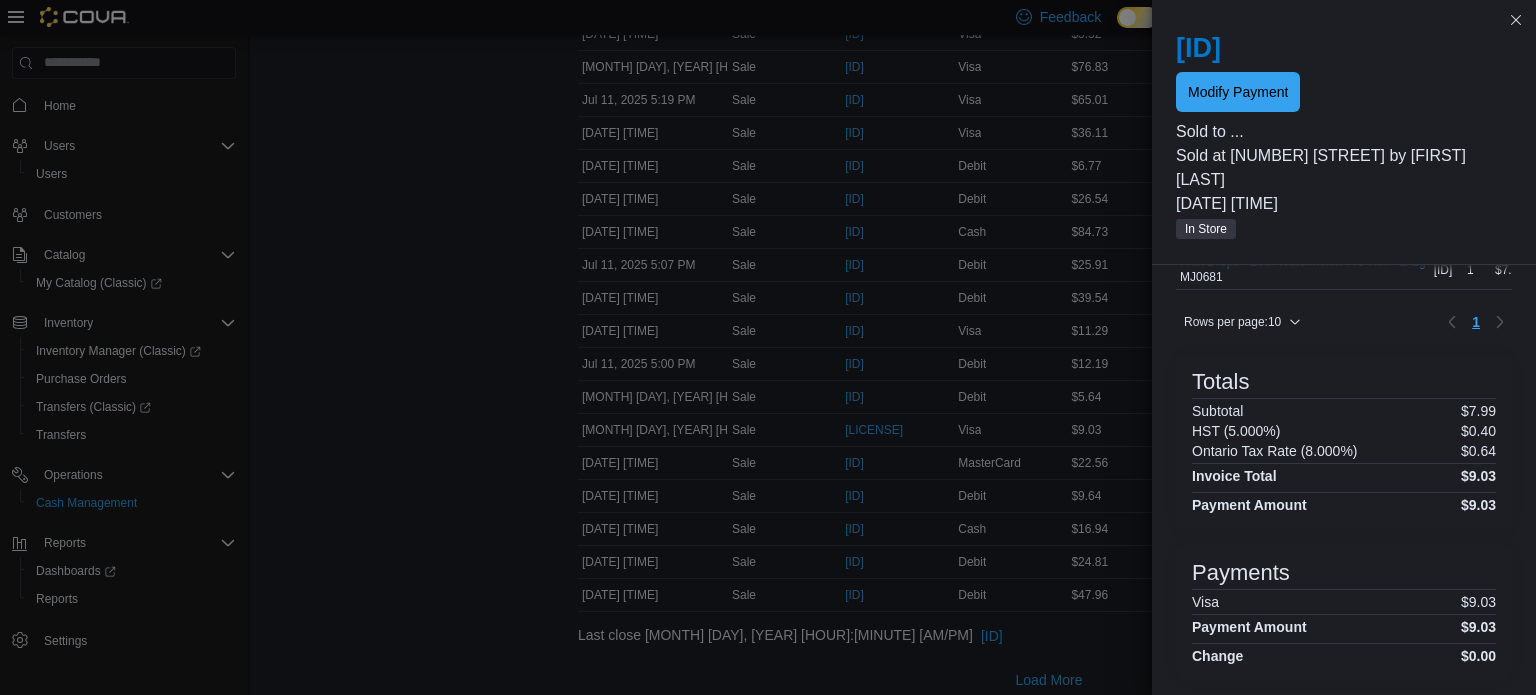 scroll, scrollTop: 0, scrollLeft: 0, axis: both 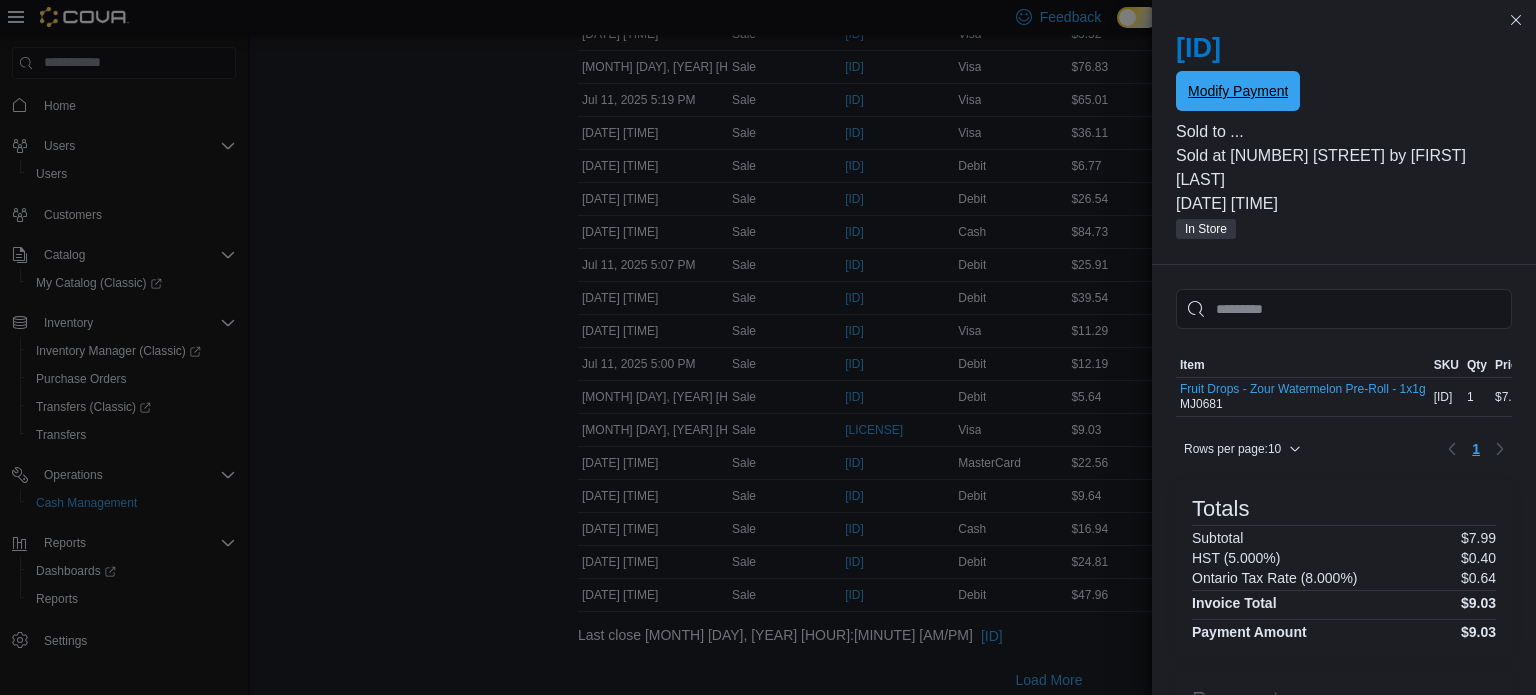 click on "Modify Payment" at bounding box center (1238, 91) 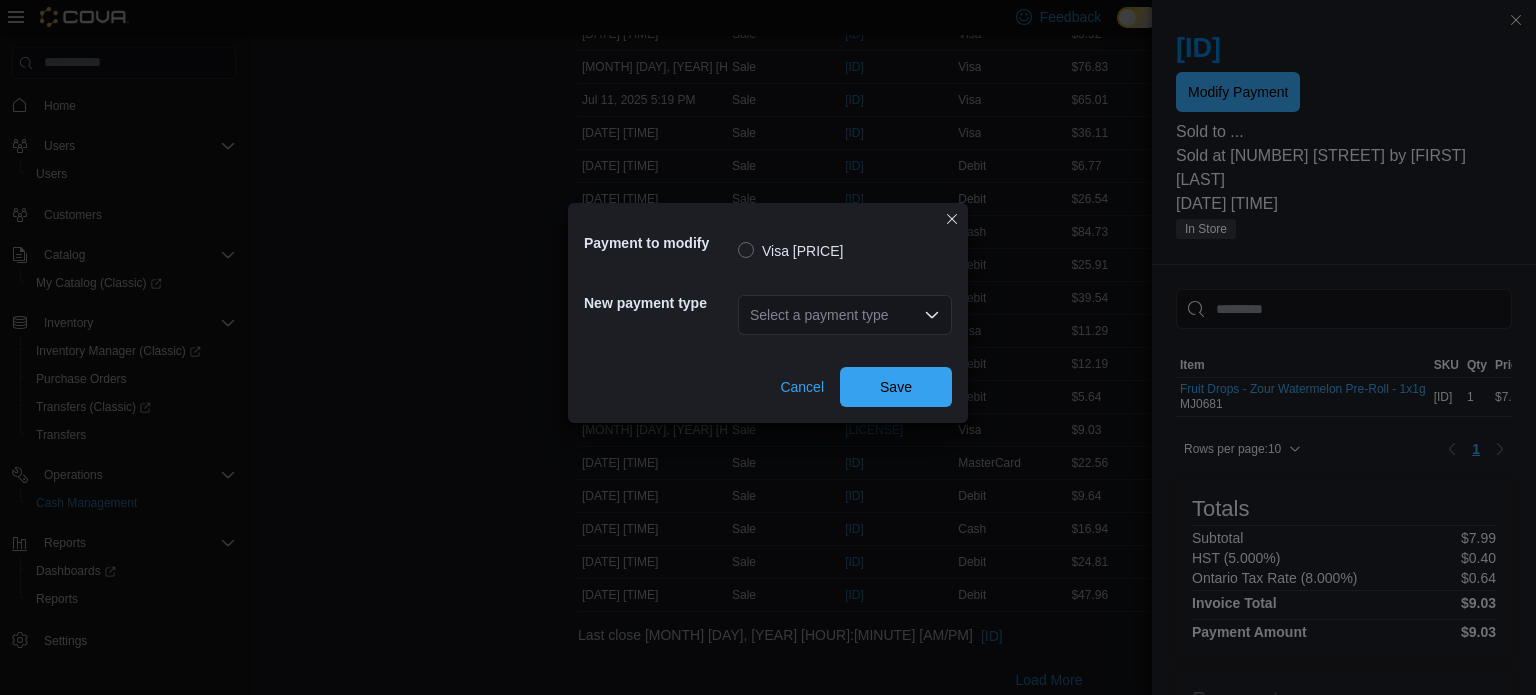 click on "Select a payment type" at bounding box center (845, 315) 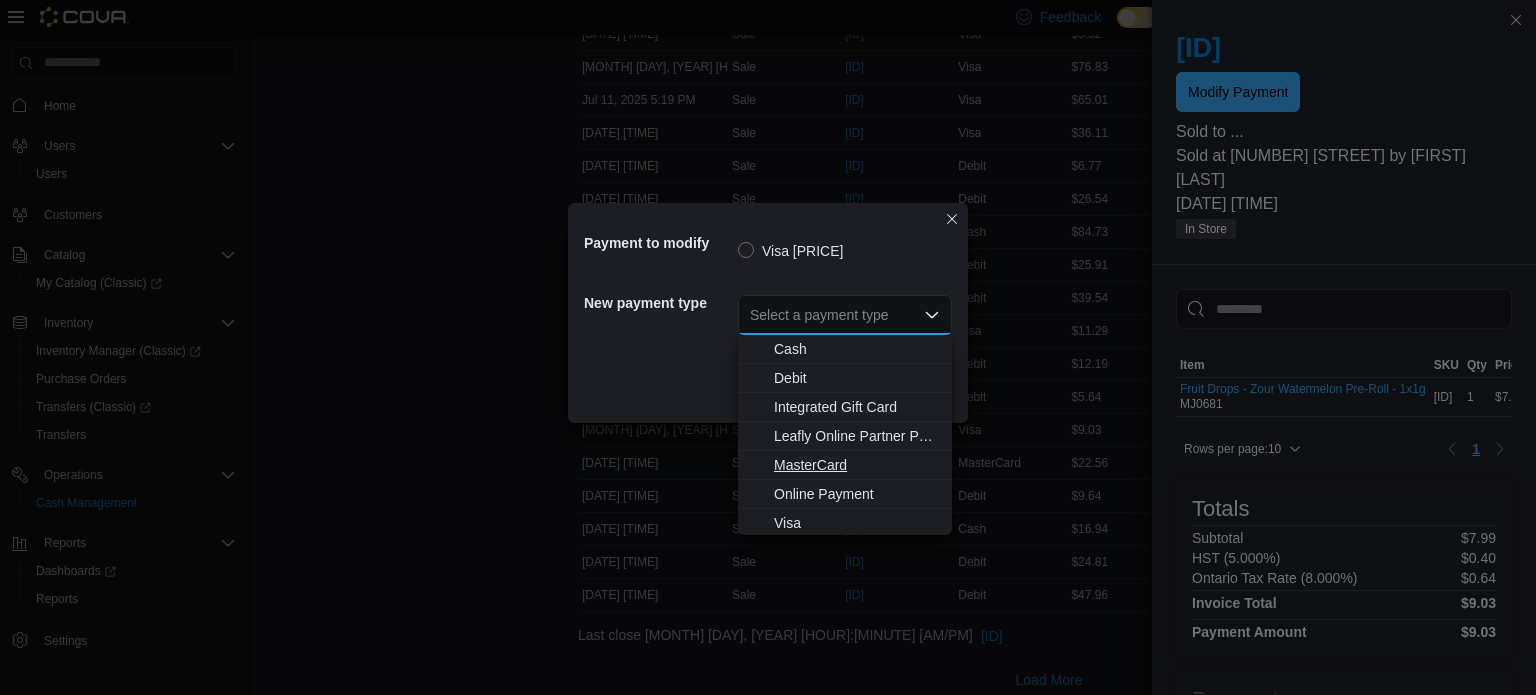 click on "MasterCard" at bounding box center (857, 465) 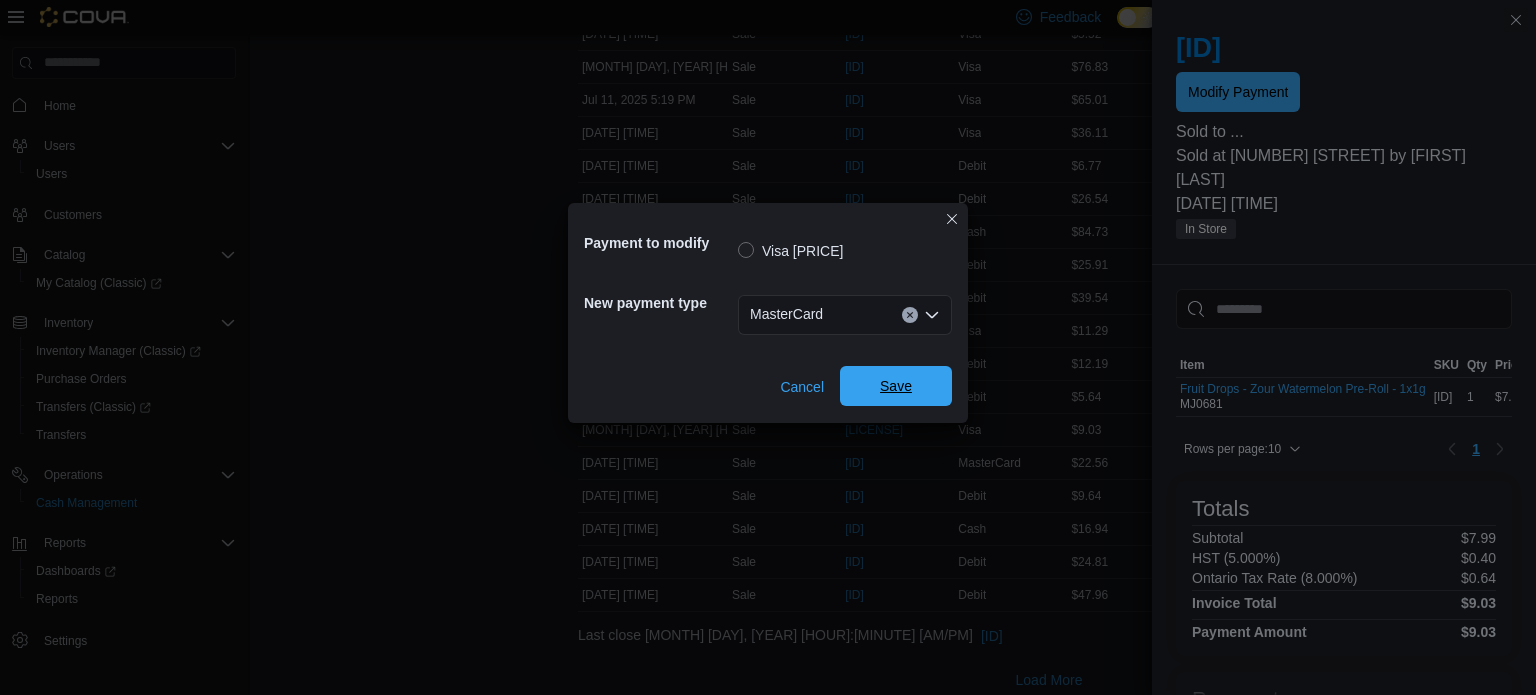 click on "Save" at bounding box center [896, 386] 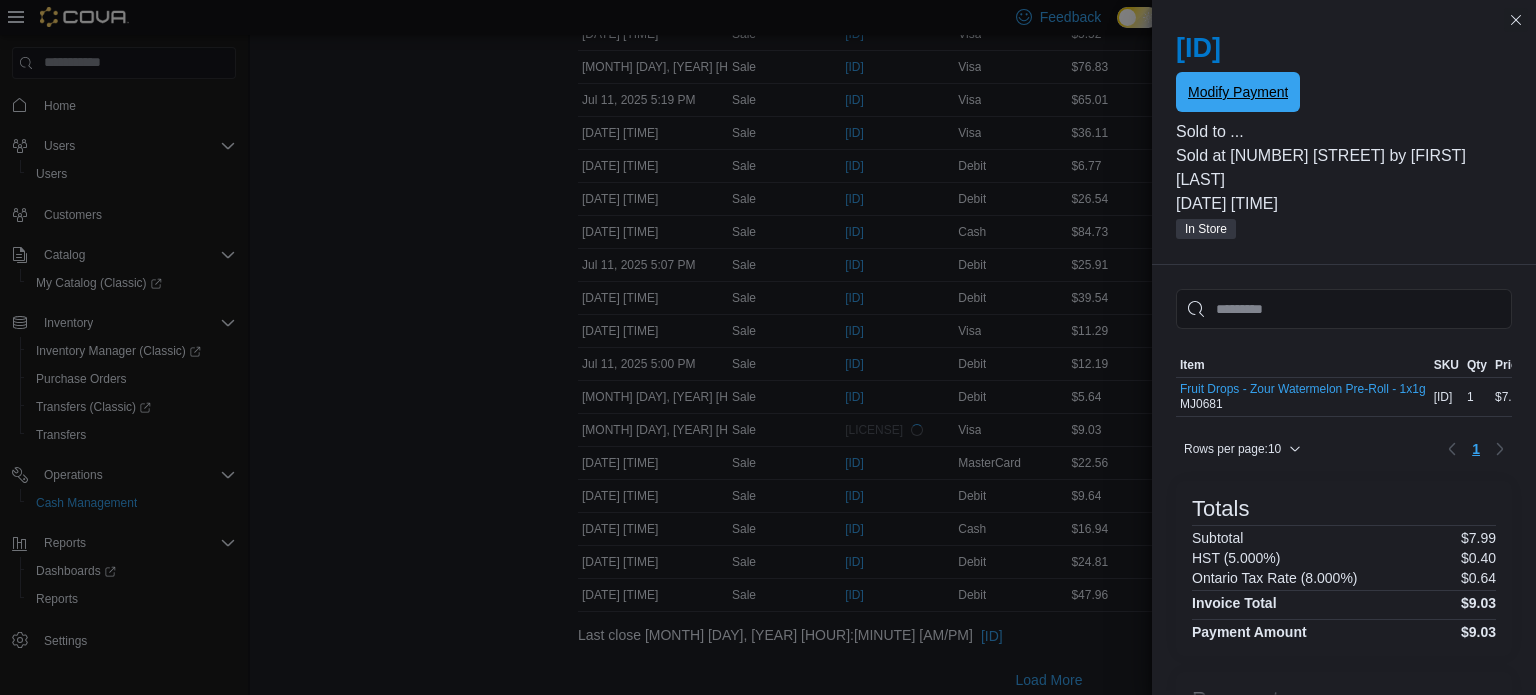 scroll, scrollTop: 0, scrollLeft: 0, axis: both 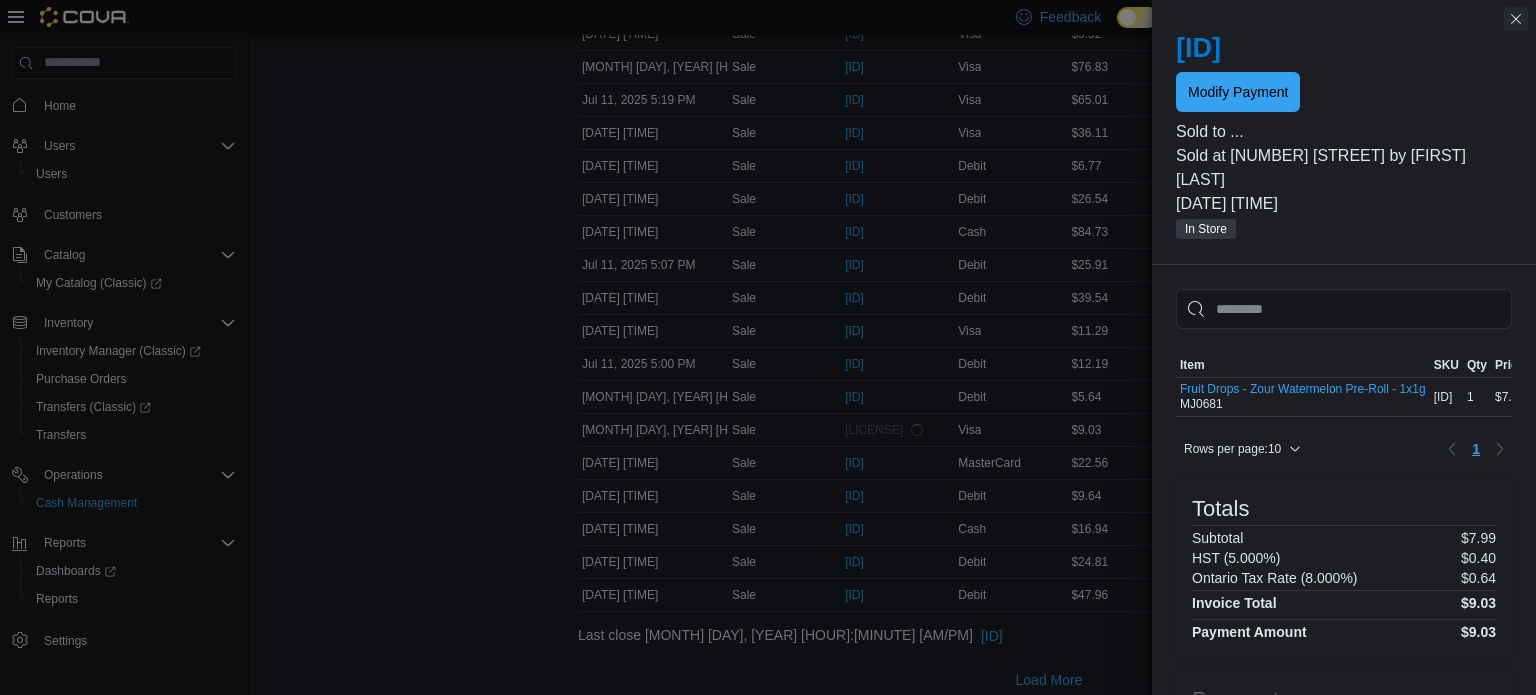 click at bounding box center [1516, 19] 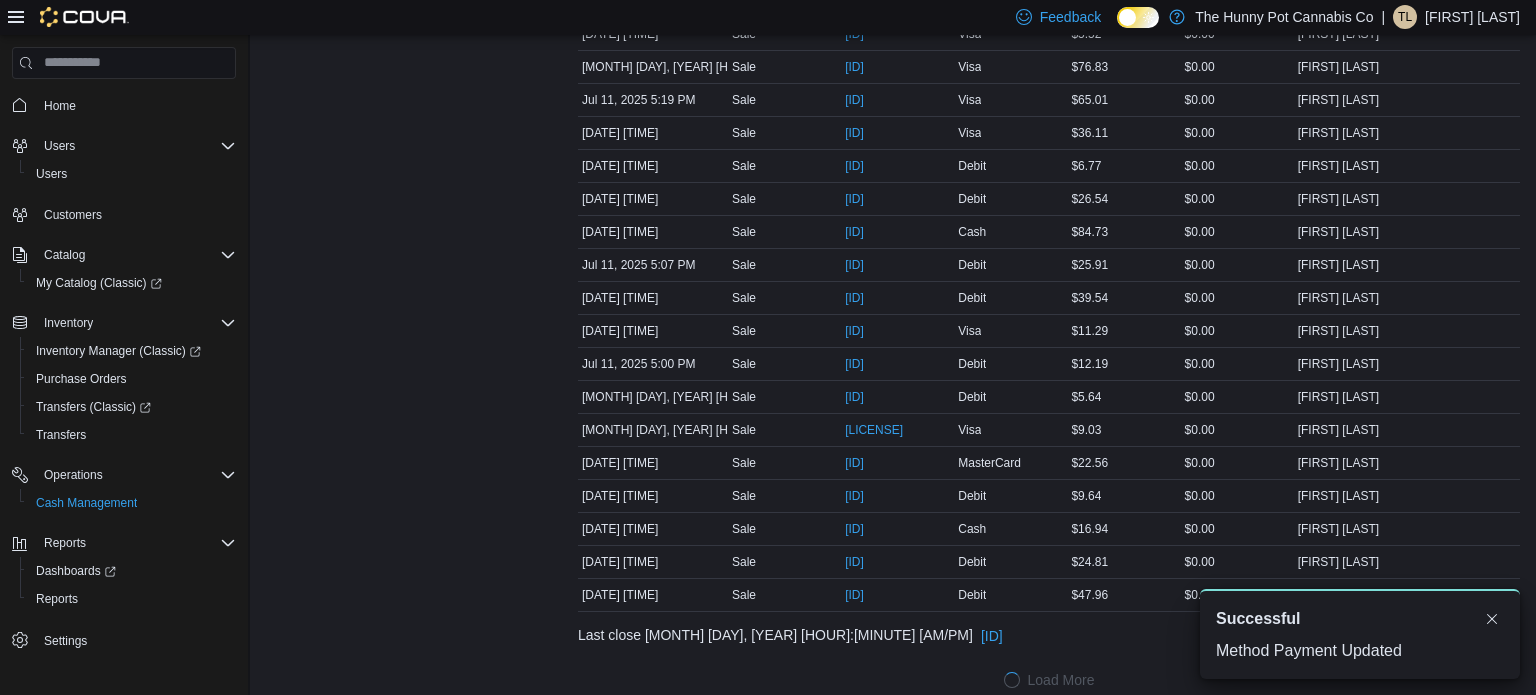 click on "Transactions Summary   # of Sales 179 # of Refunds 1 Total Transactions 182 Sales Summary   Total Cash [PRICE] Total Non-Cash [PRICE] Drawer Total [PRICE]" at bounding box center [406, -1188] 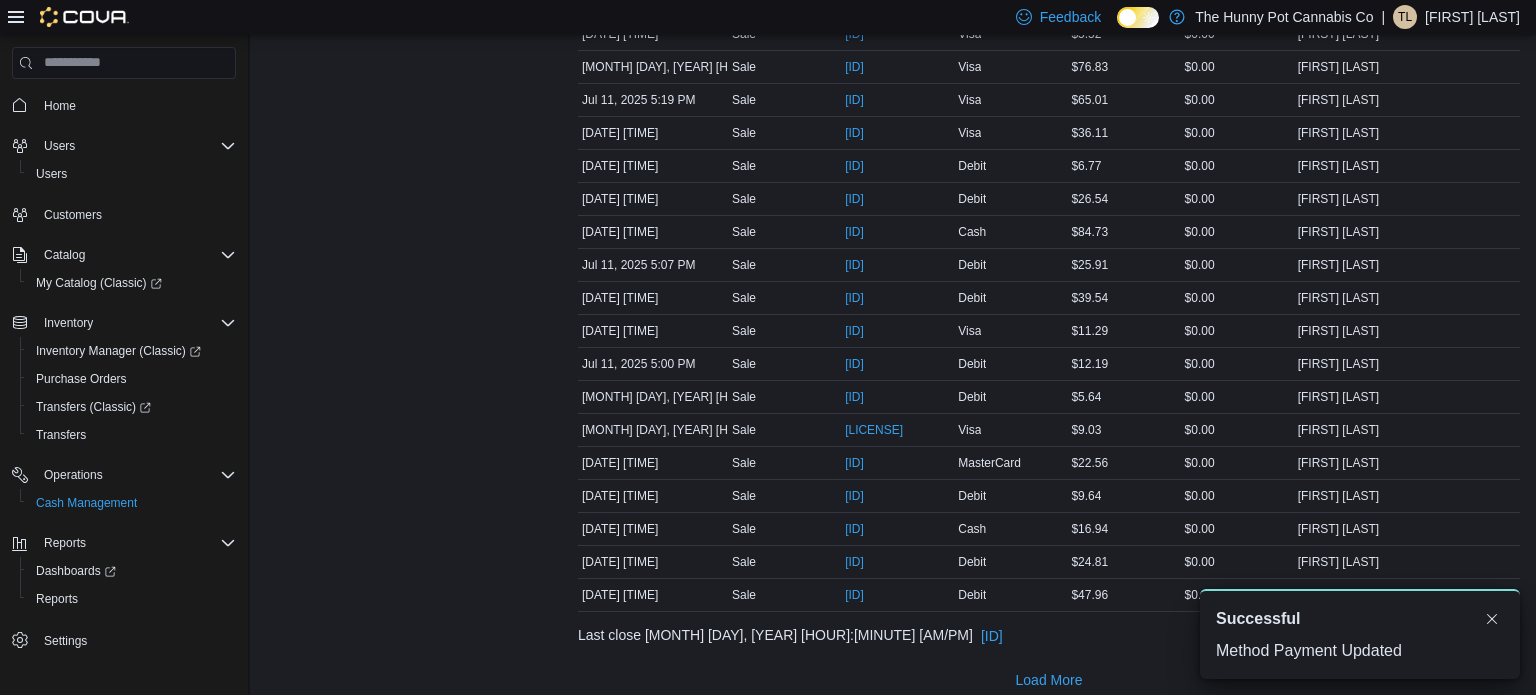 scroll, scrollTop: 0, scrollLeft: 0, axis: both 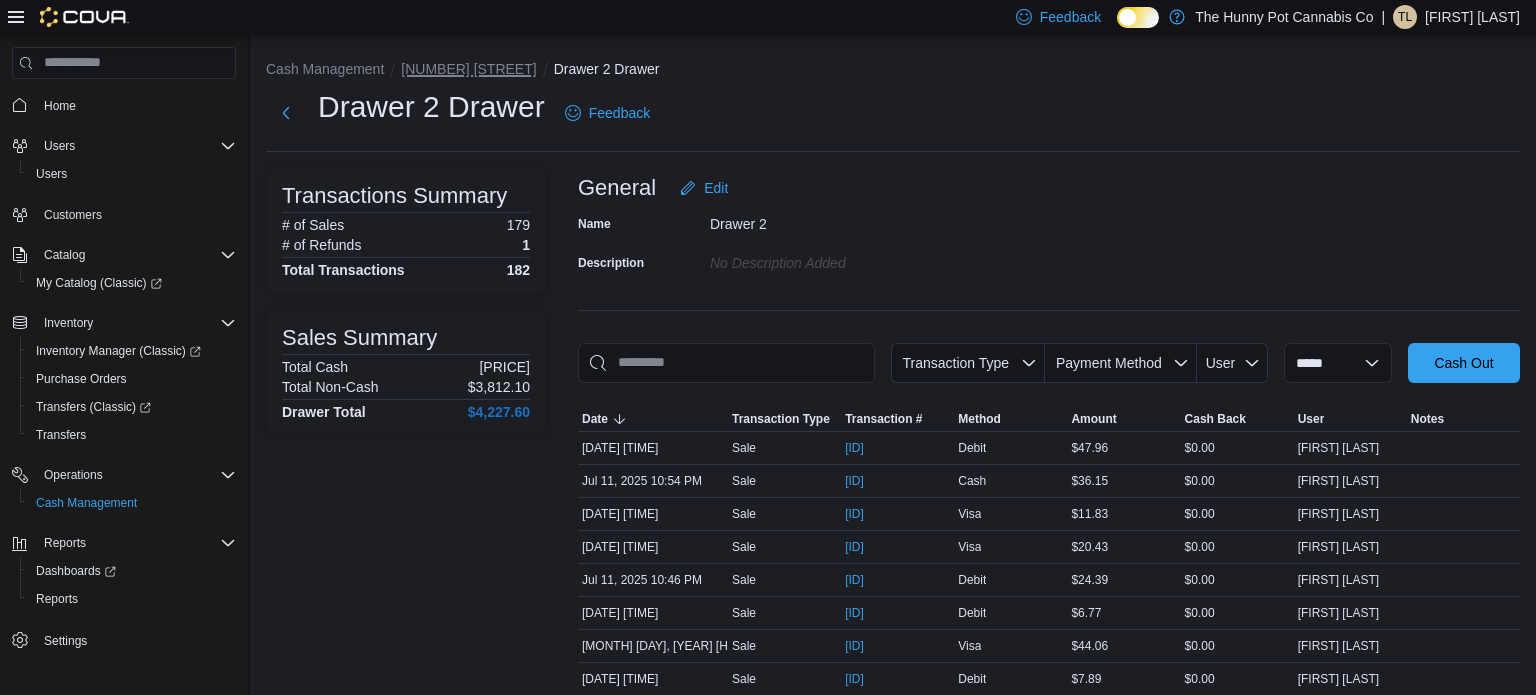 click on "[NUMBER] [STREET]" at bounding box center (468, 69) 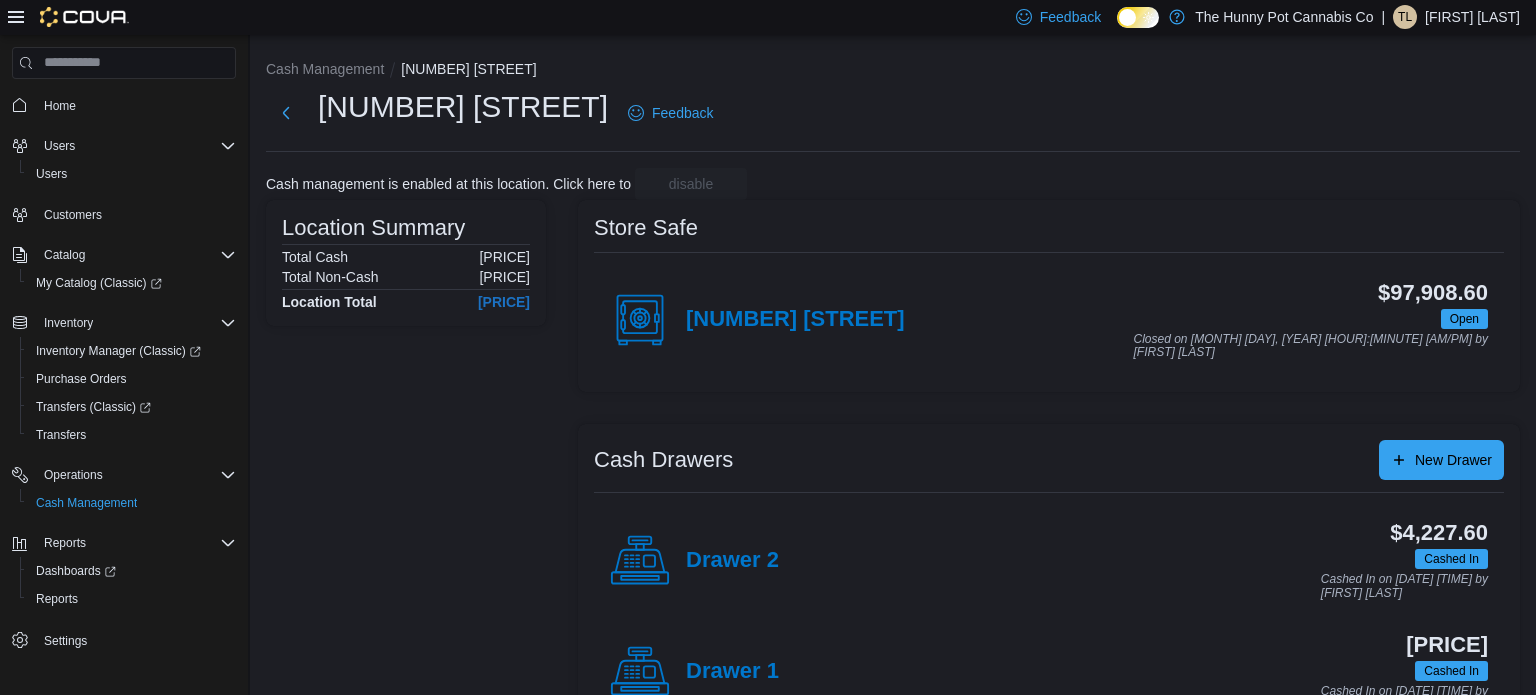 scroll, scrollTop: 174, scrollLeft: 0, axis: vertical 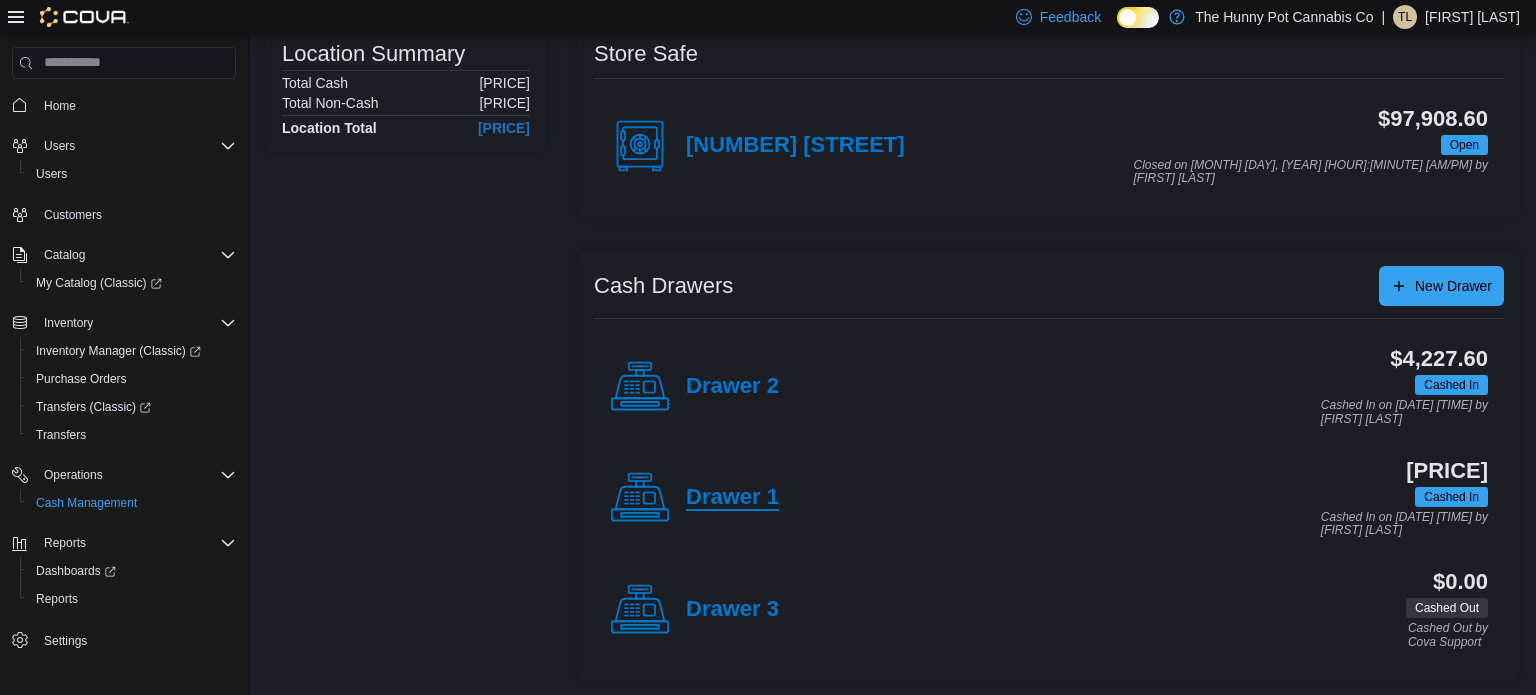 click on "Drawer 1" at bounding box center (732, 498) 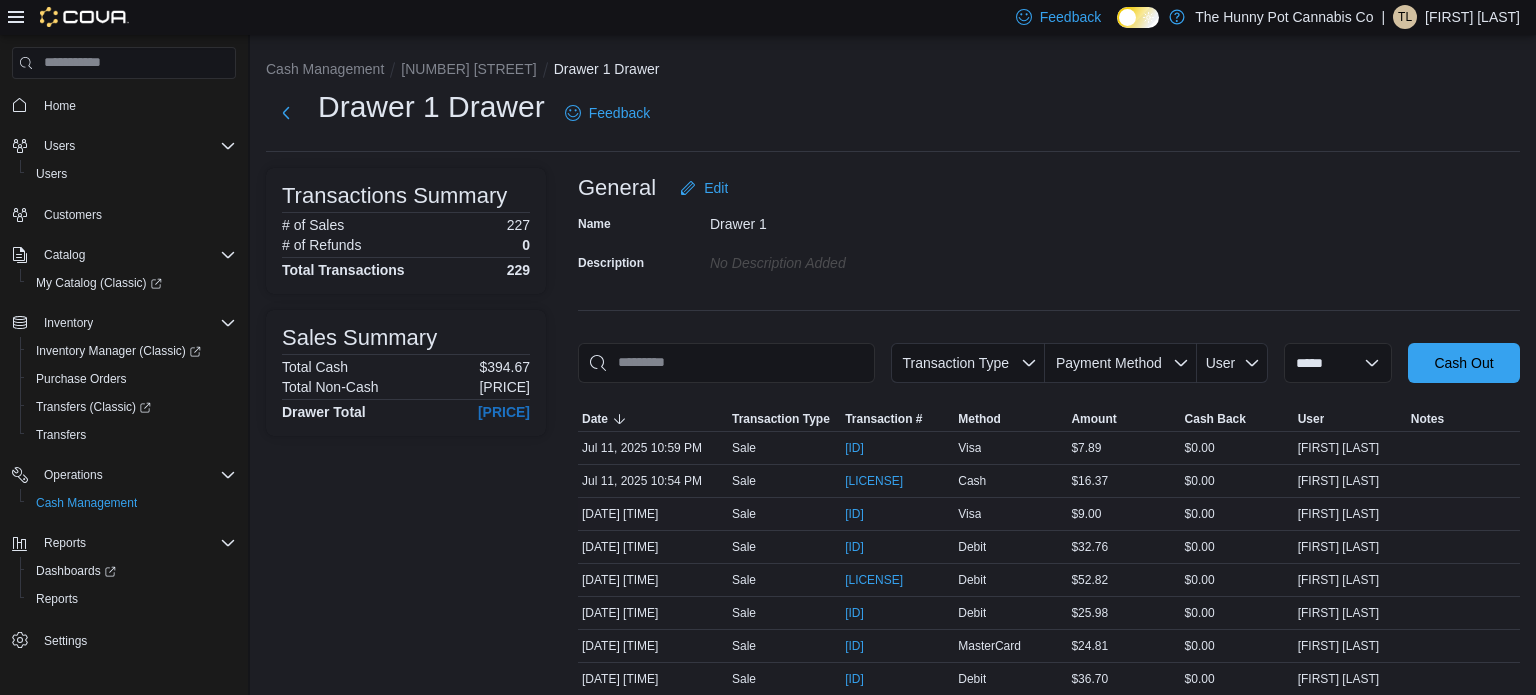 scroll, scrollTop: 1928, scrollLeft: 0, axis: vertical 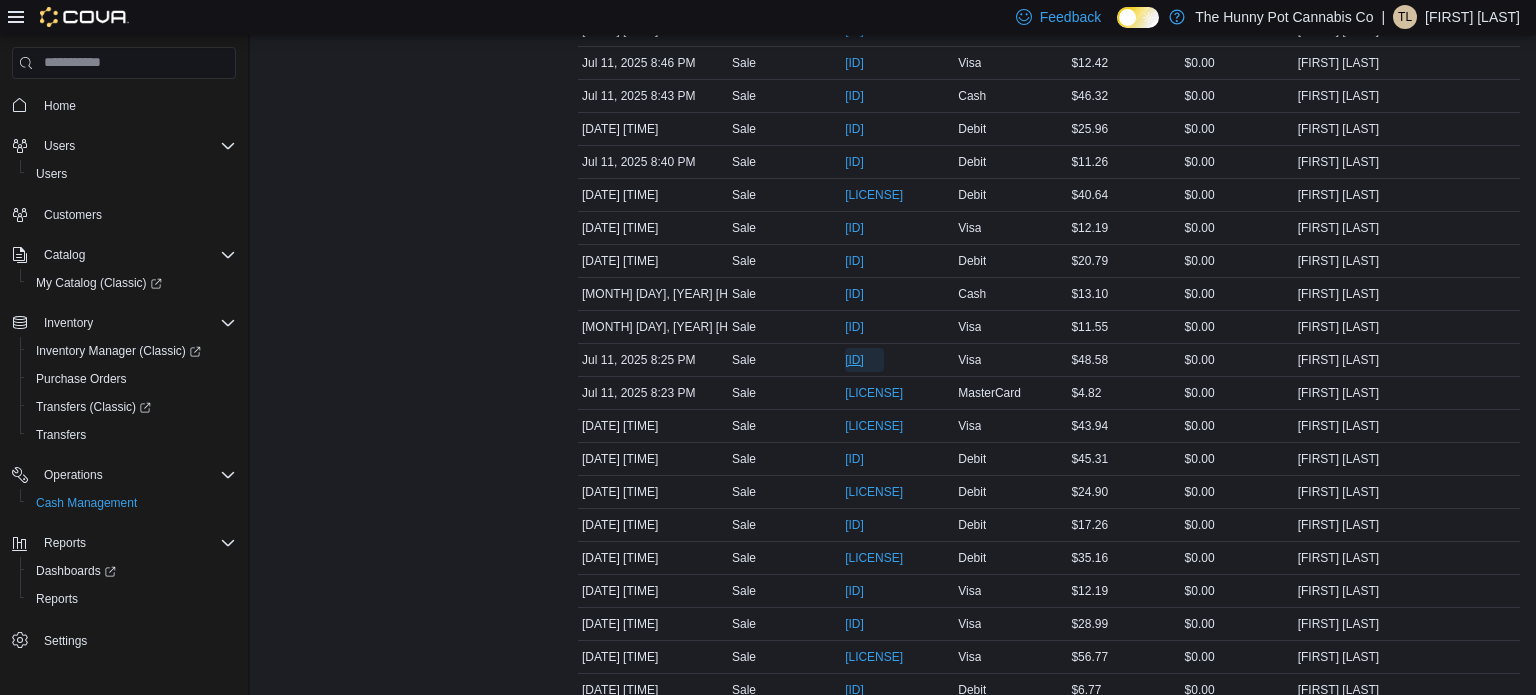 click on "[ID]" at bounding box center [854, 360] 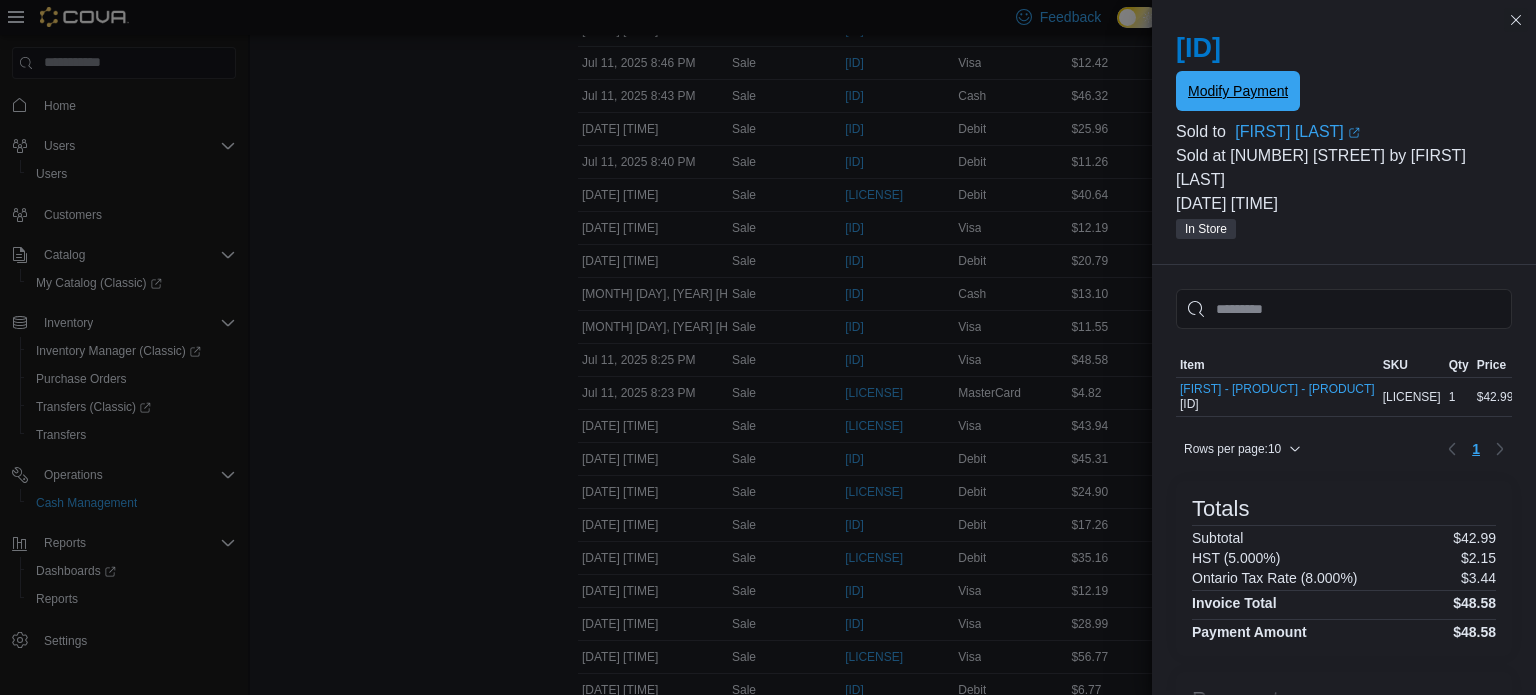 click on "Modify Payment" at bounding box center [1238, 91] 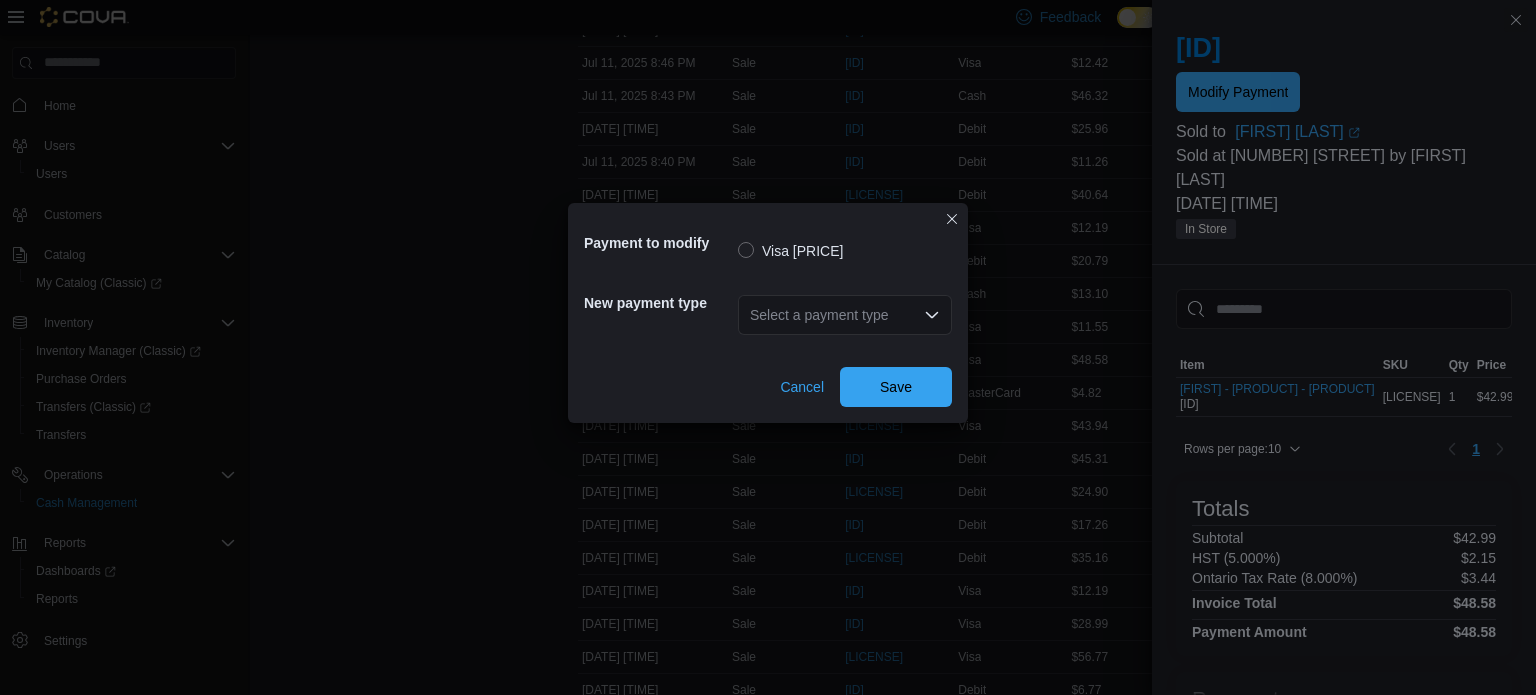 click on "Select a payment type" at bounding box center [845, 315] 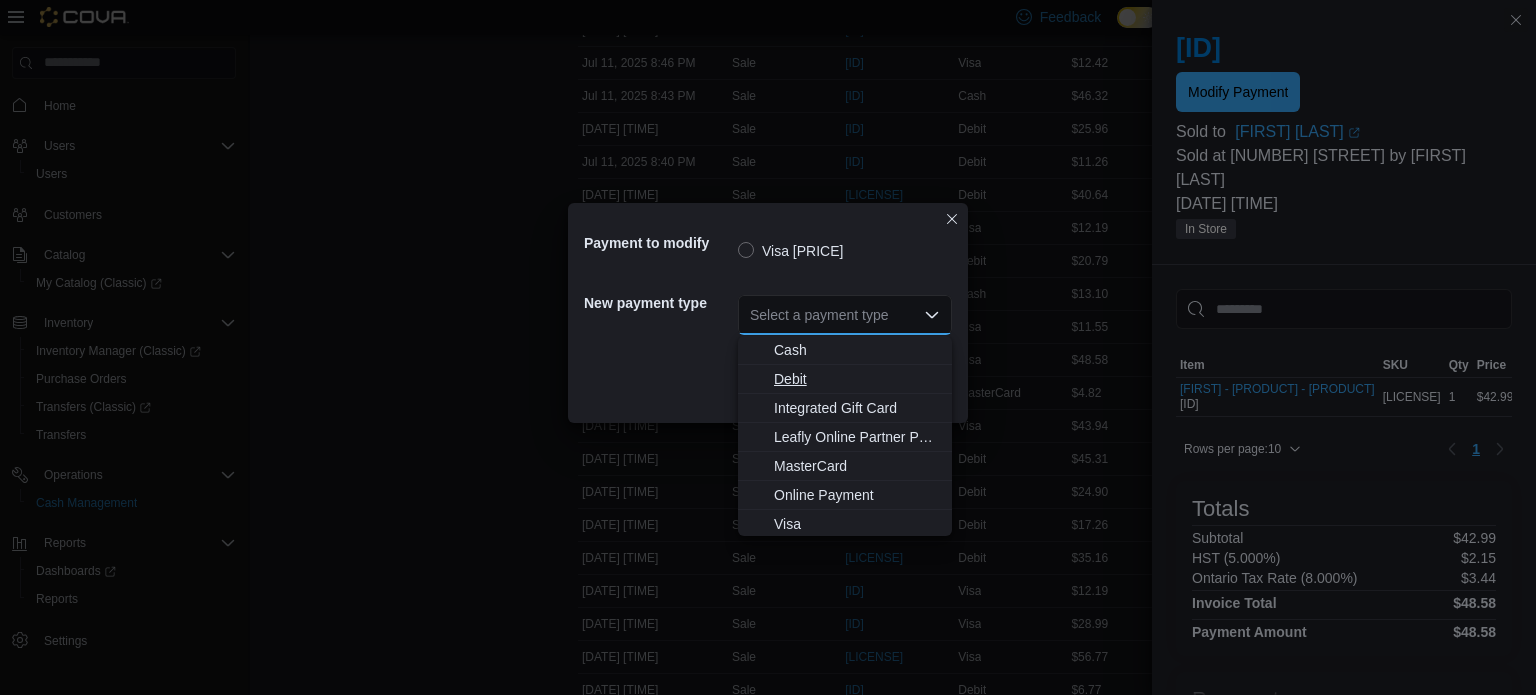 click on "Debit" at bounding box center [845, 379] 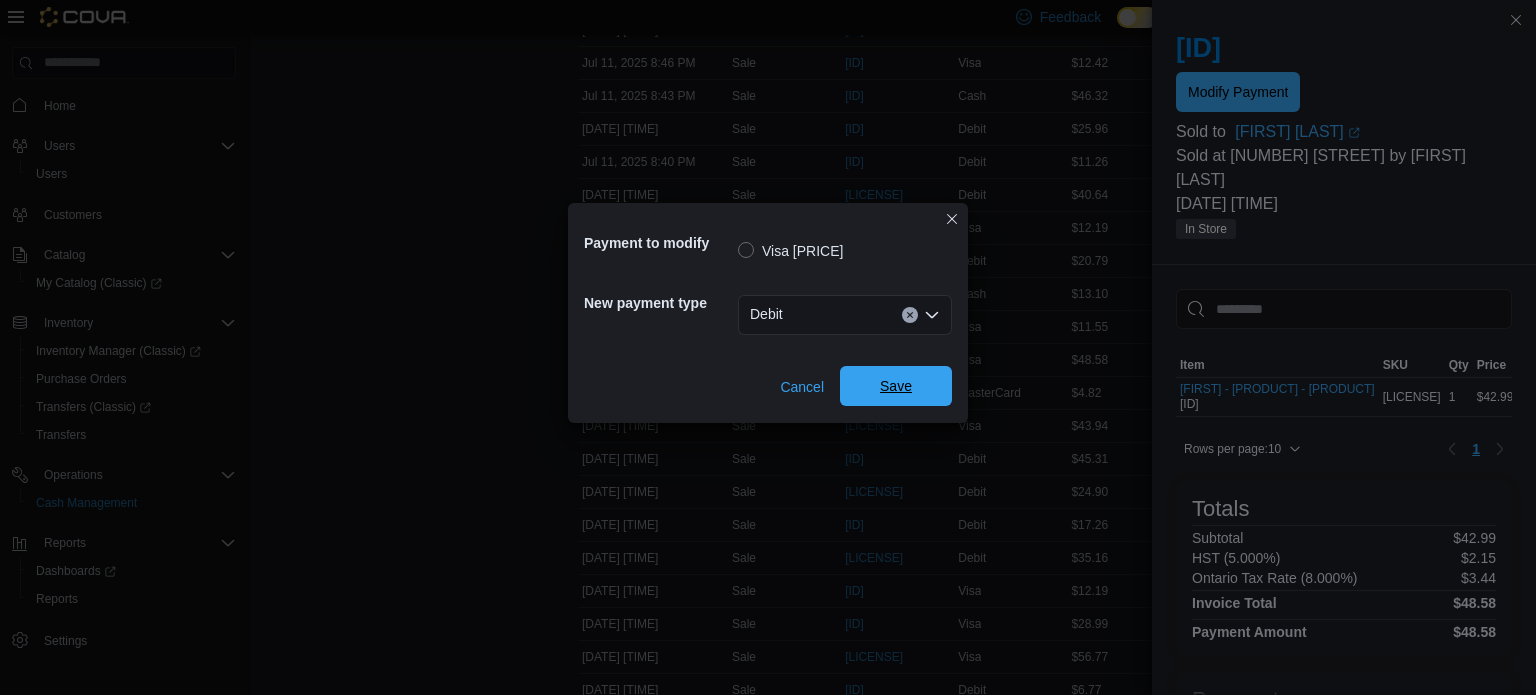 click on "Save" at bounding box center [896, 386] 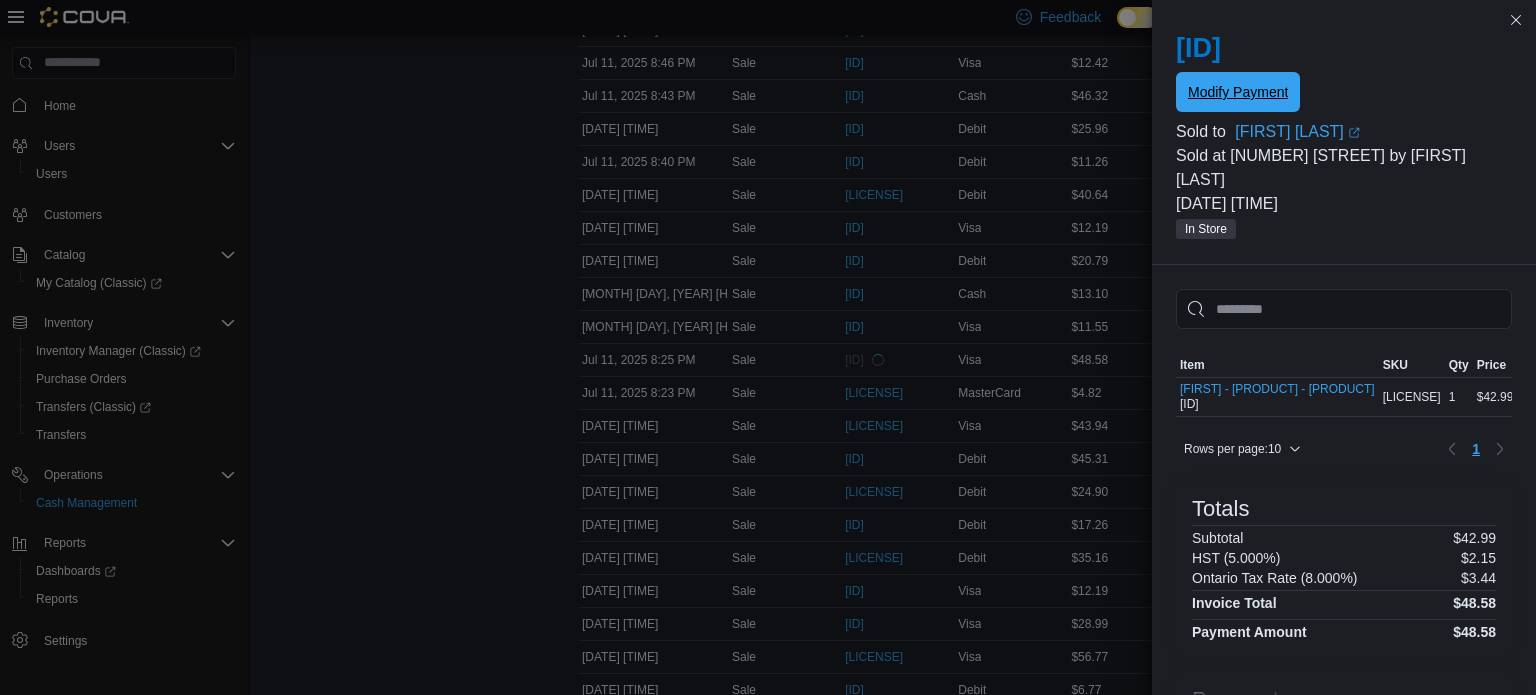 scroll, scrollTop: 0, scrollLeft: 0, axis: both 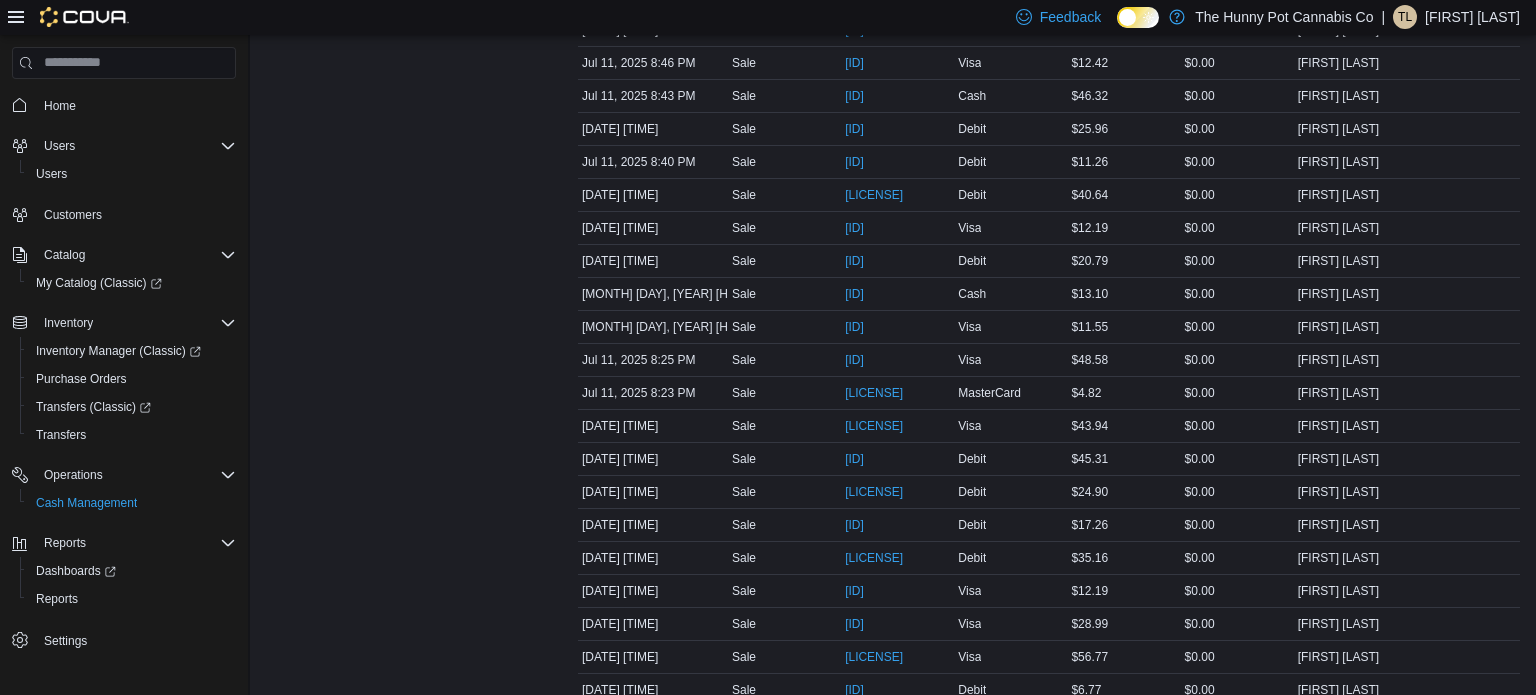 click on "Transactions Summary   # of Sales 227 # of Refunds 0 Total Transactions 229 Sales Summary   Total Cash [PRICE] Total Non-Cash [PRICE] Drawer Total [PRICE]" at bounding box center [406, 62] 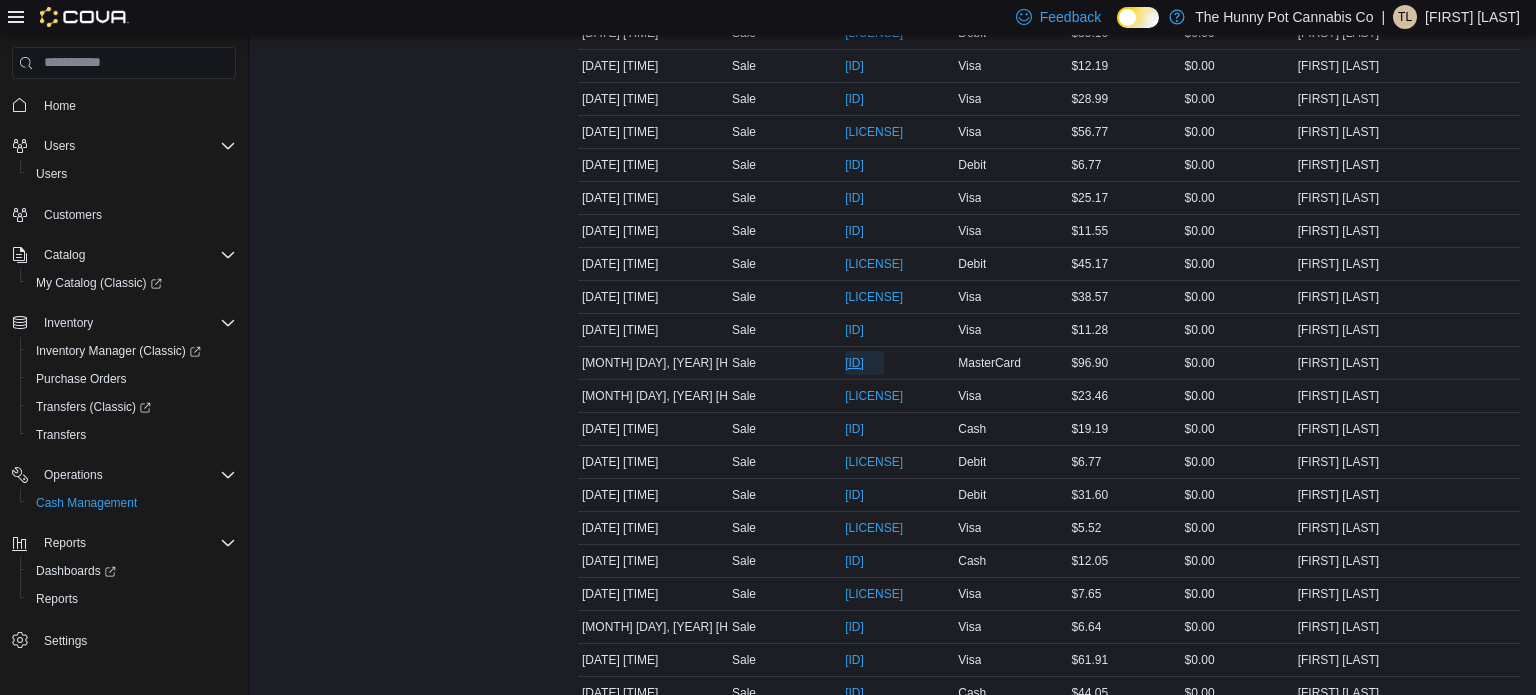 click on "[ID]" at bounding box center [864, 363] 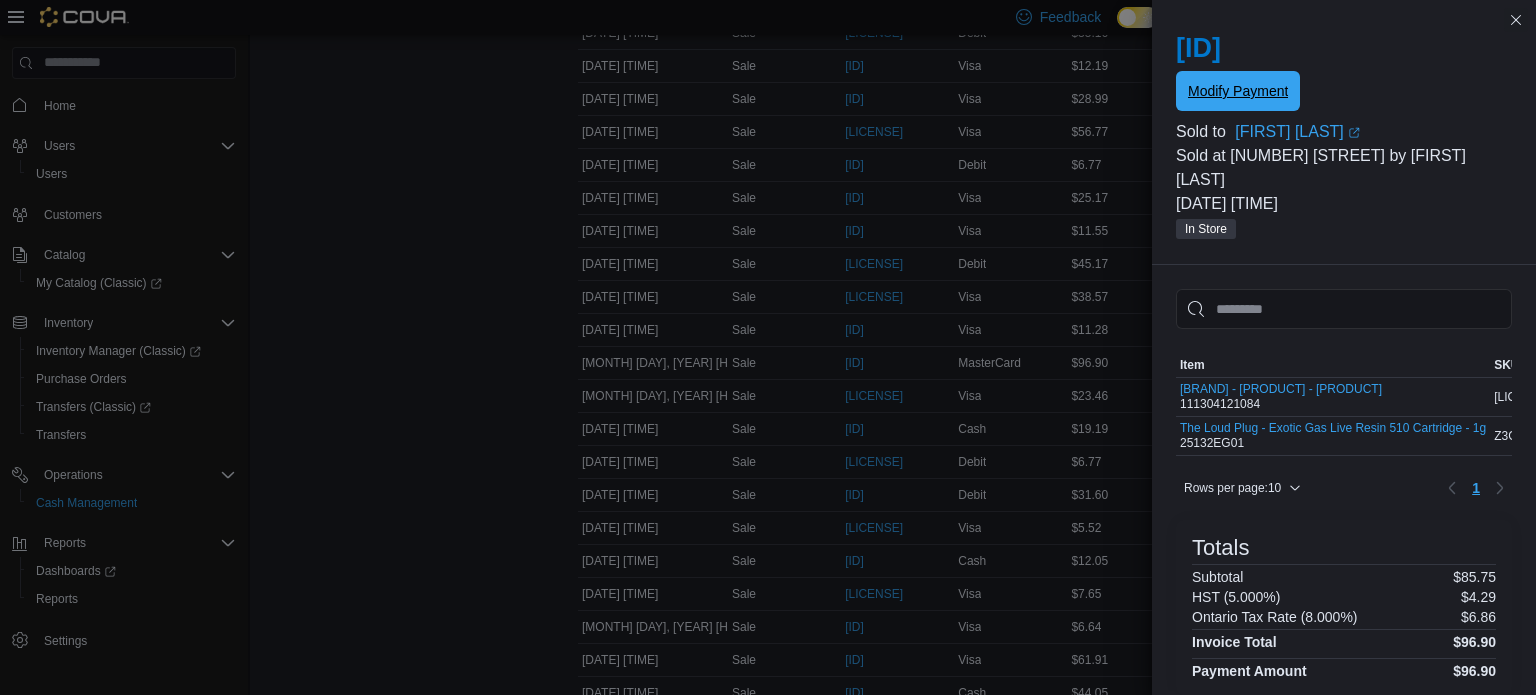 click on "Modify Payment" at bounding box center (1238, 91) 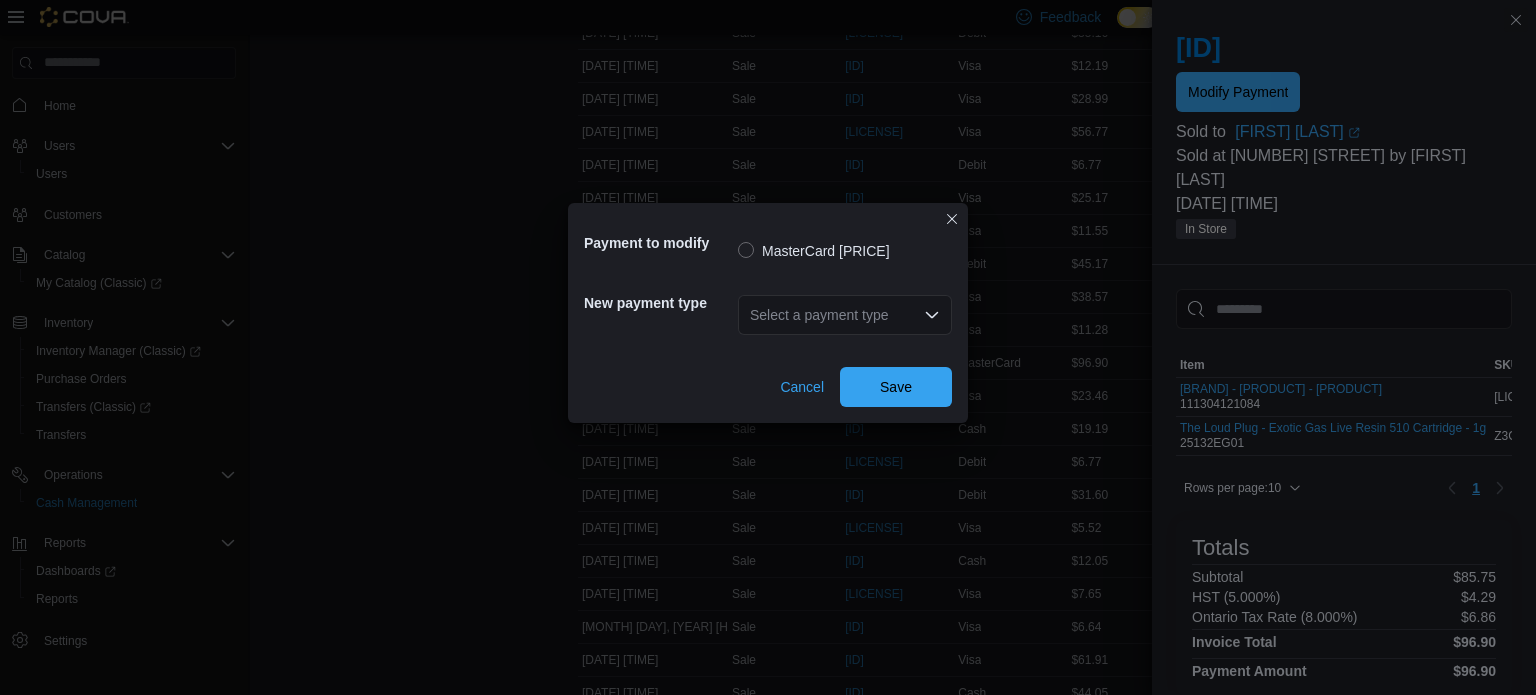 click on "Select a payment type" at bounding box center [845, 315] 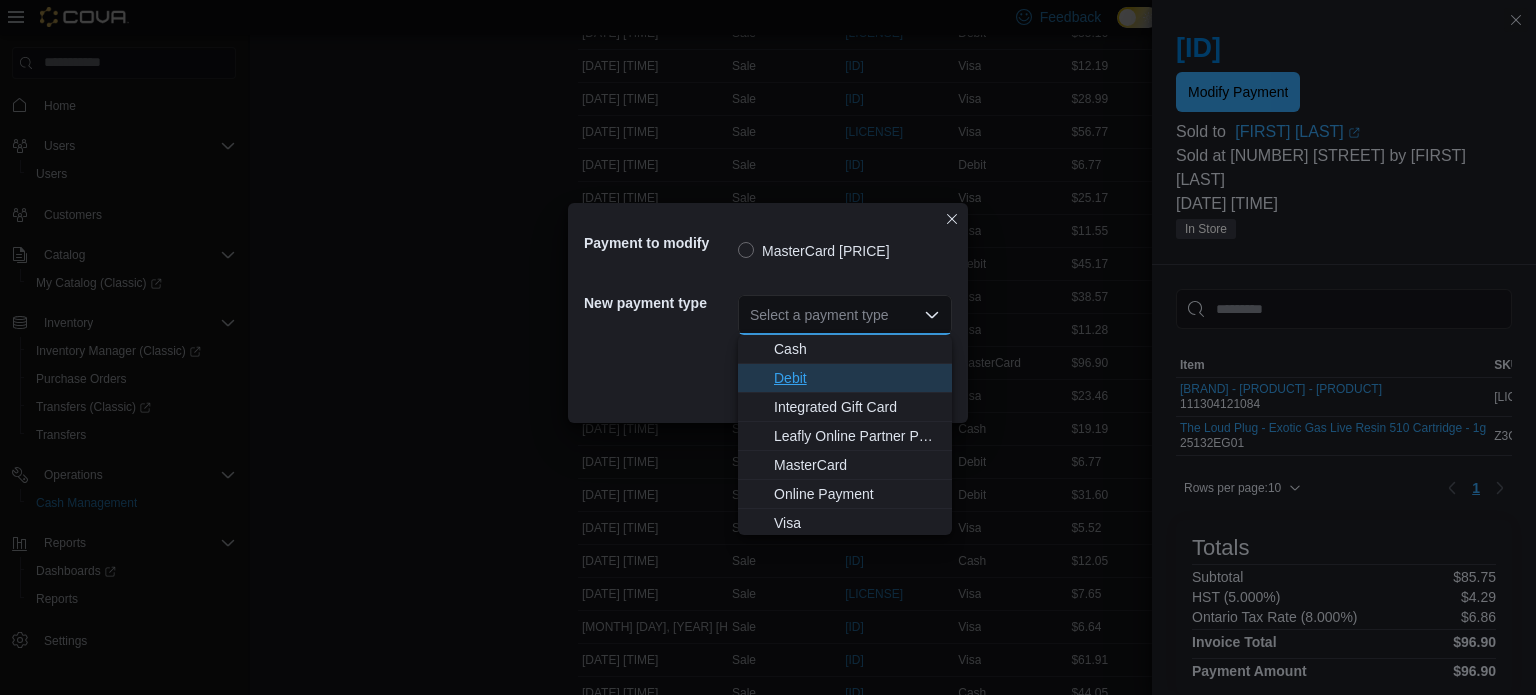 click on "Debit" at bounding box center [857, 378] 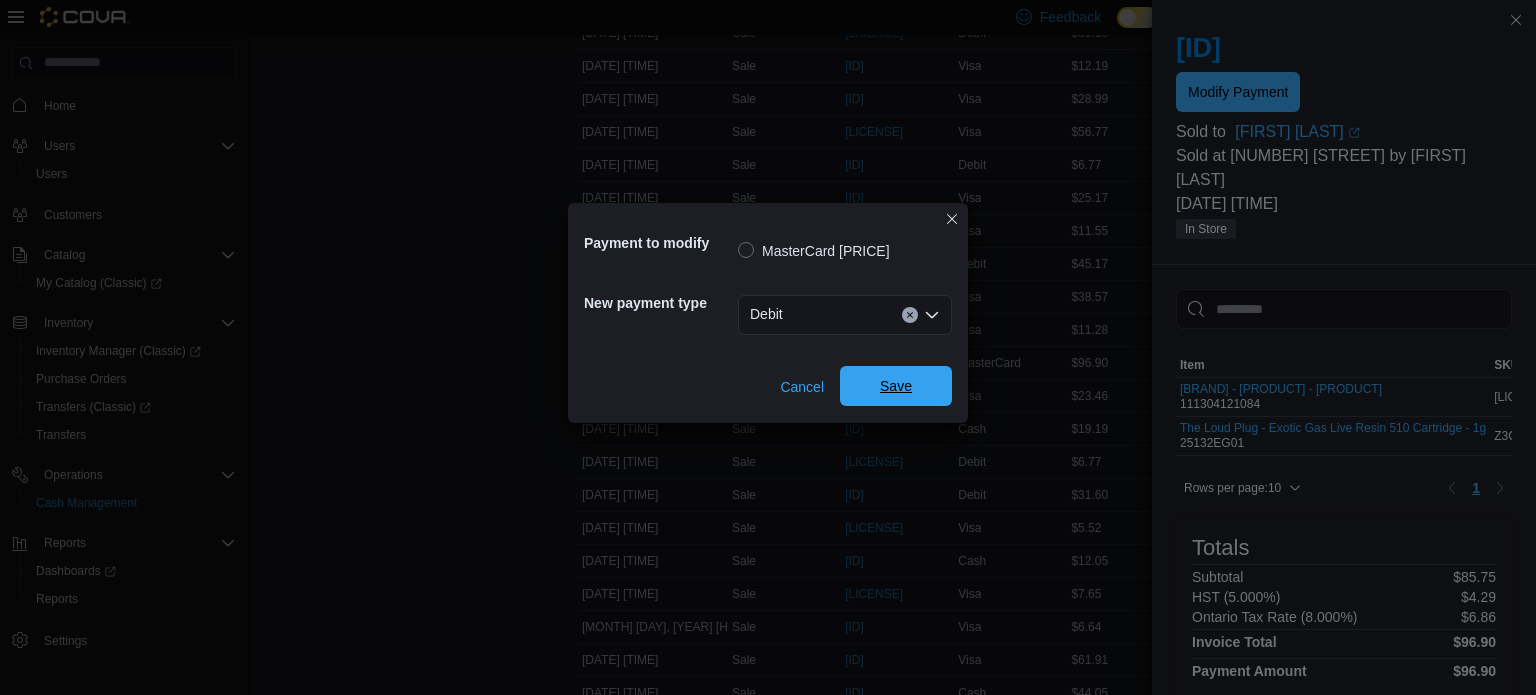 click on "Save" at bounding box center [896, 386] 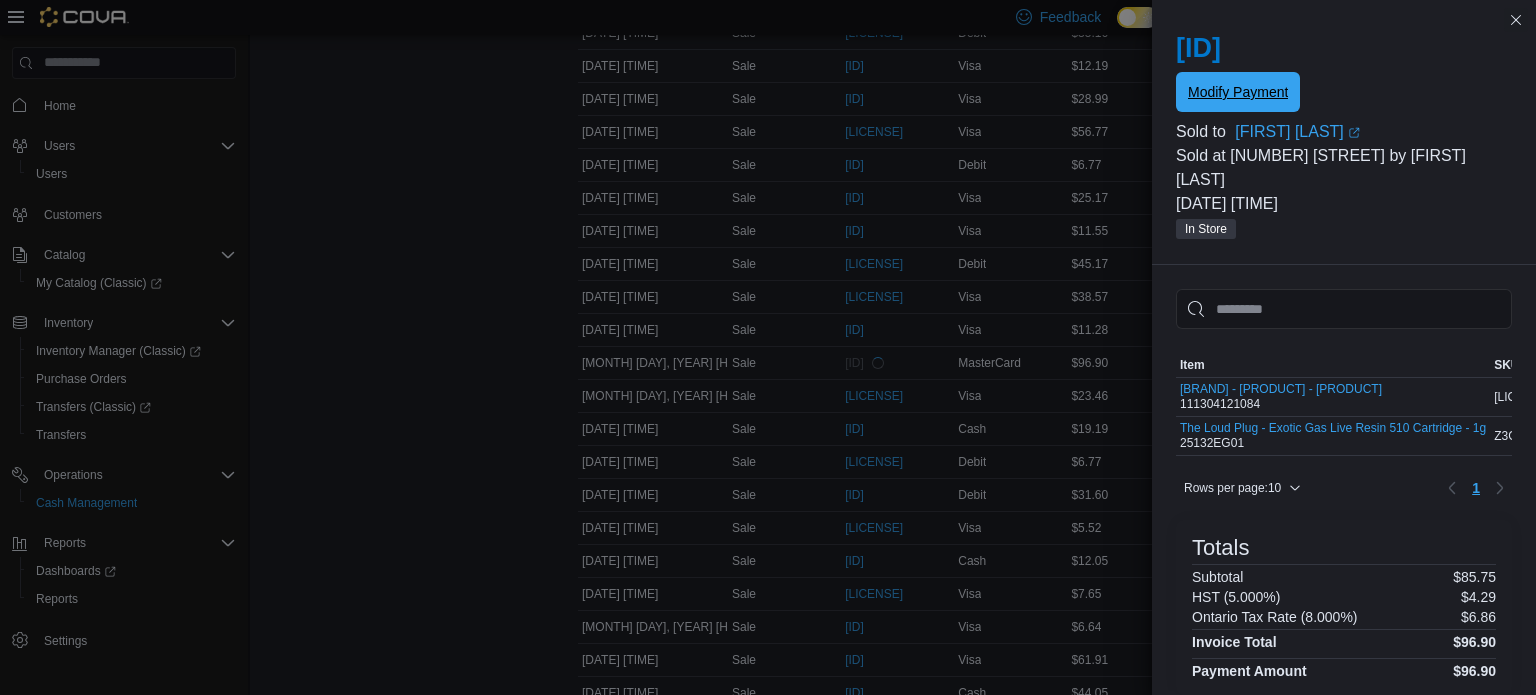 scroll, scrollTop: 0, scrollLeft: 0, axis: both 